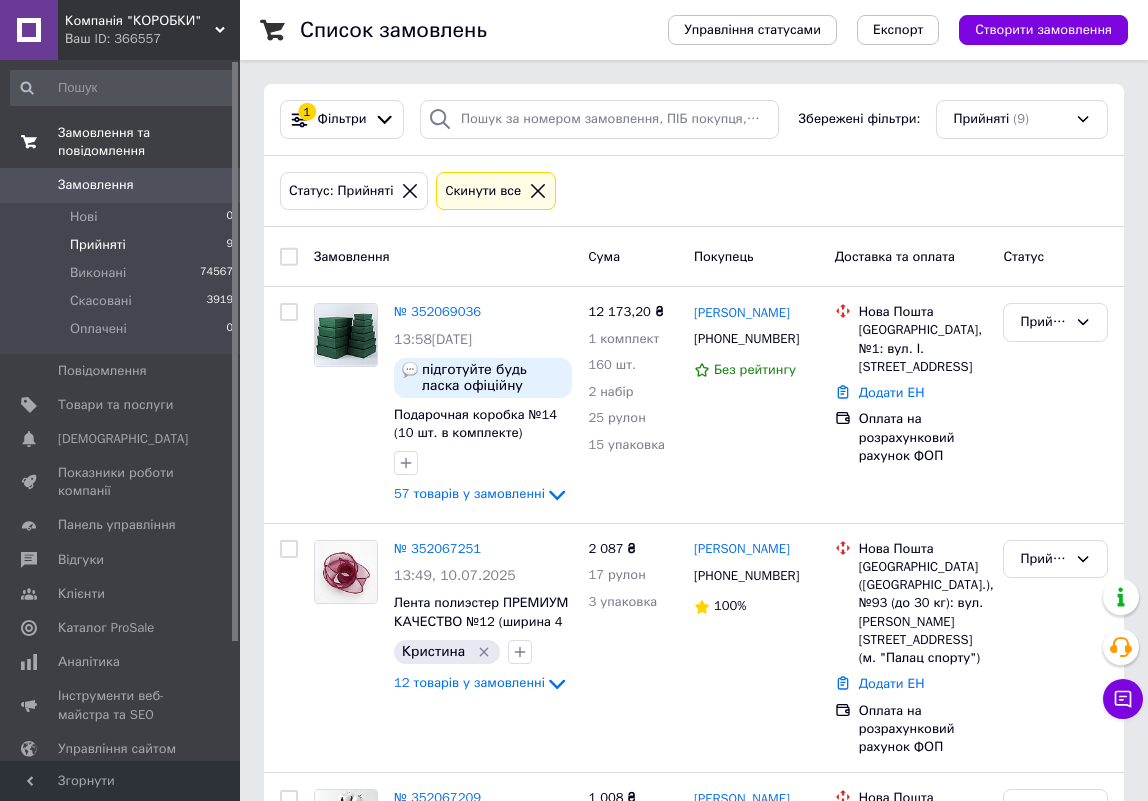 scroll, scrollTop: 0, scrollLeft: 0, axis: both 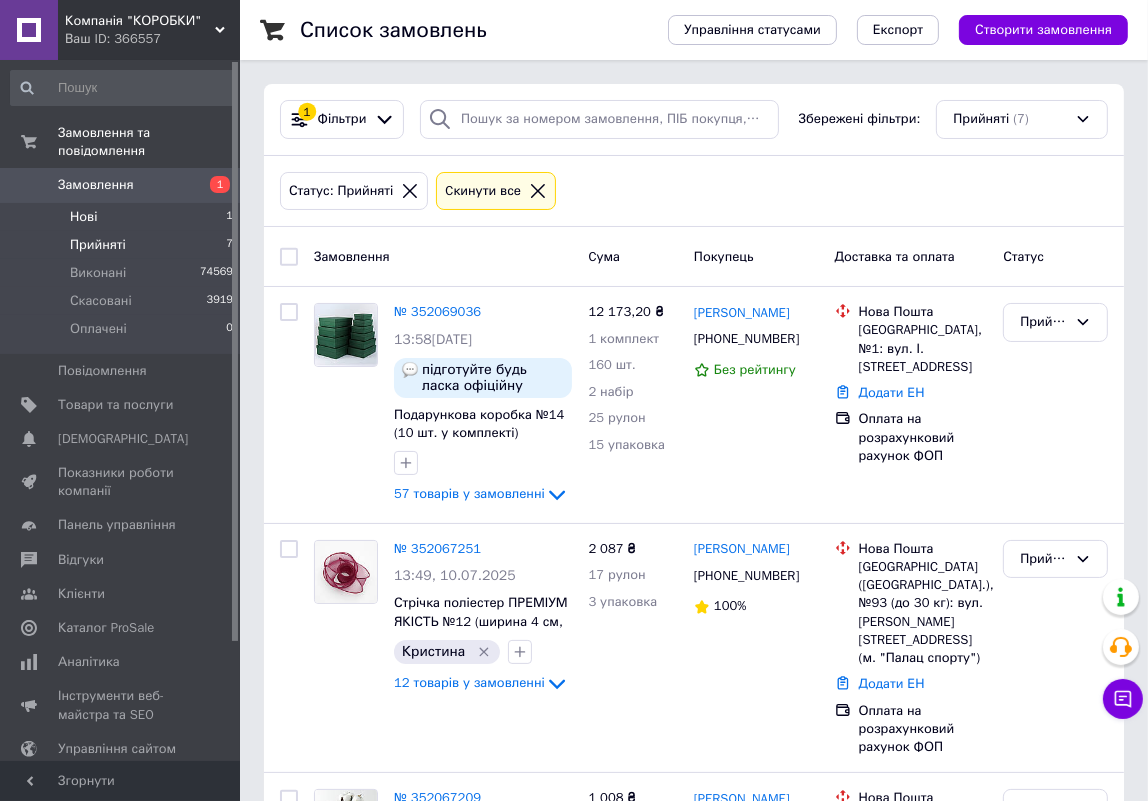 click on "Нові" at bounding box center (83, 217) 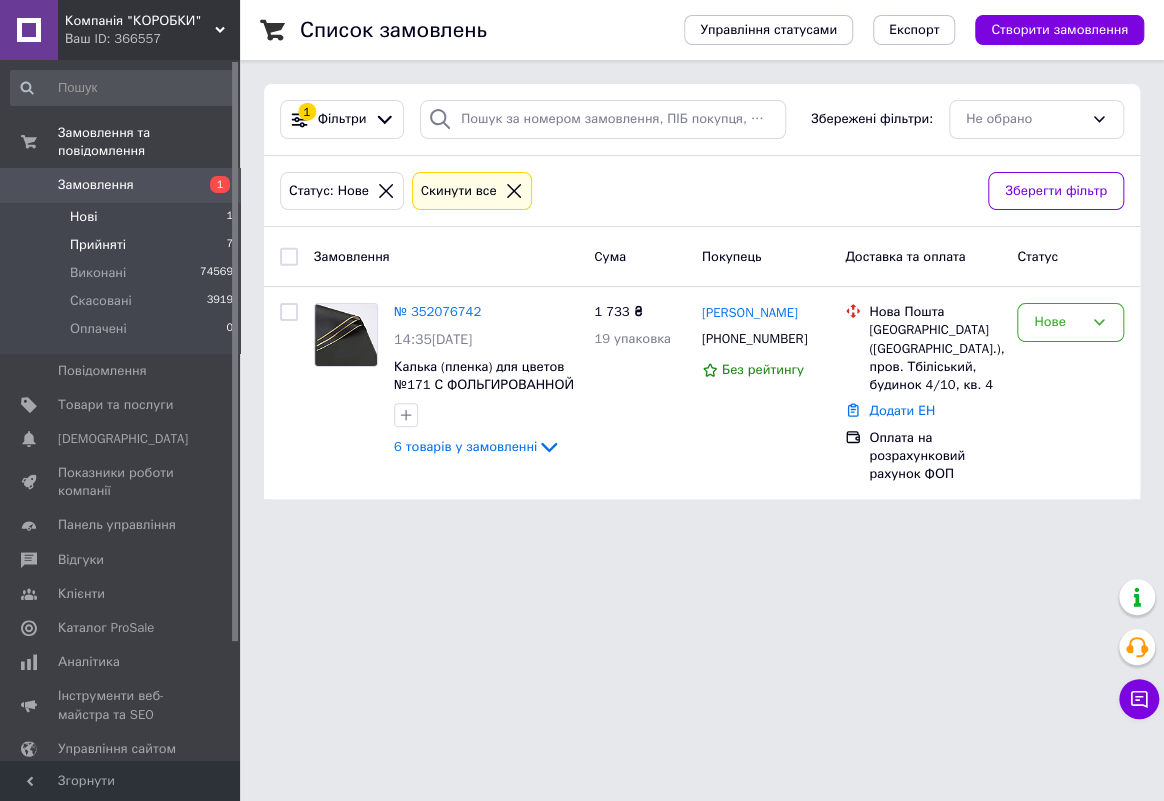 click on "Прийняті" at bounding box center (98, 245) 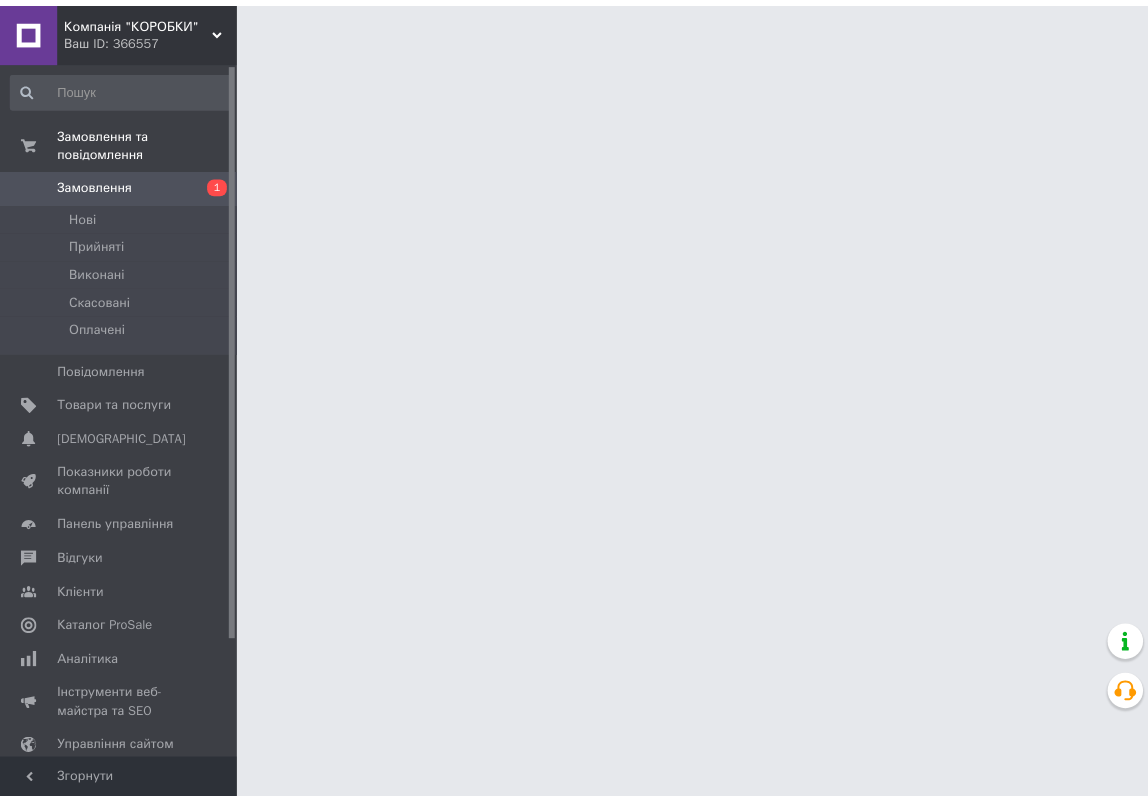 scroll, scrollTop: 0, scrollLeft: 0, axis: both 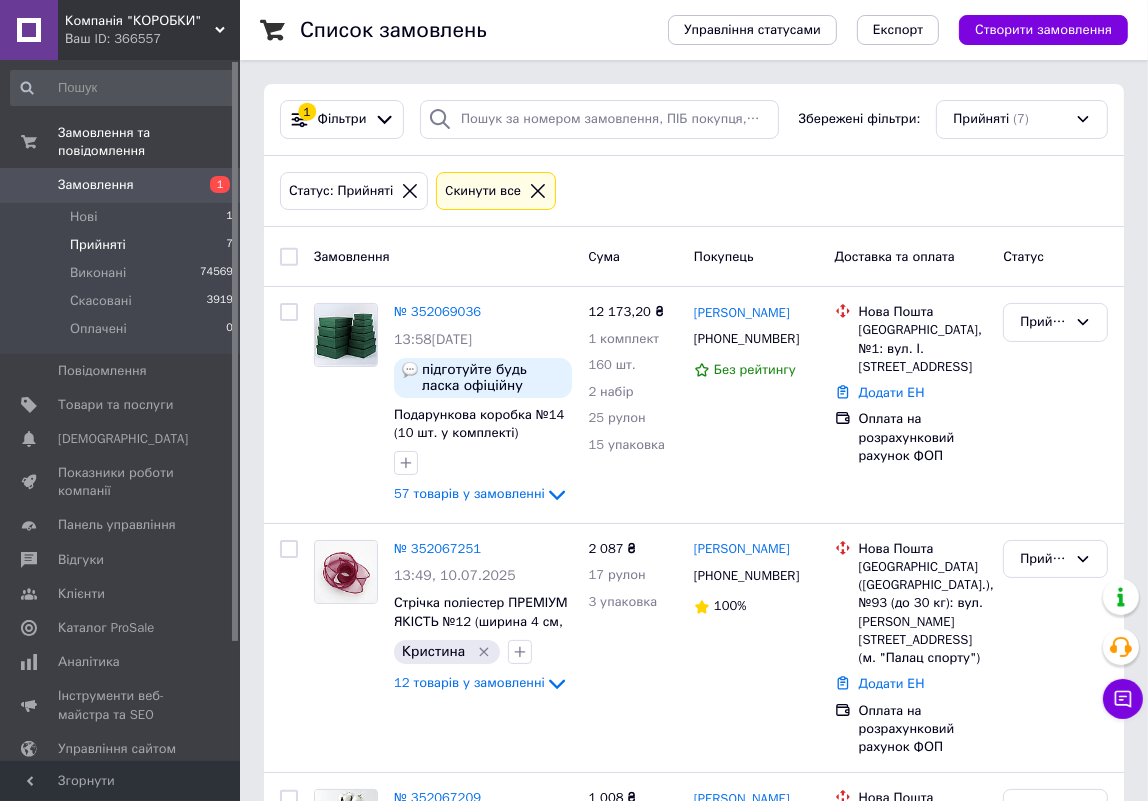 click on "Замовлення 1" at bounding box center [122, 185] 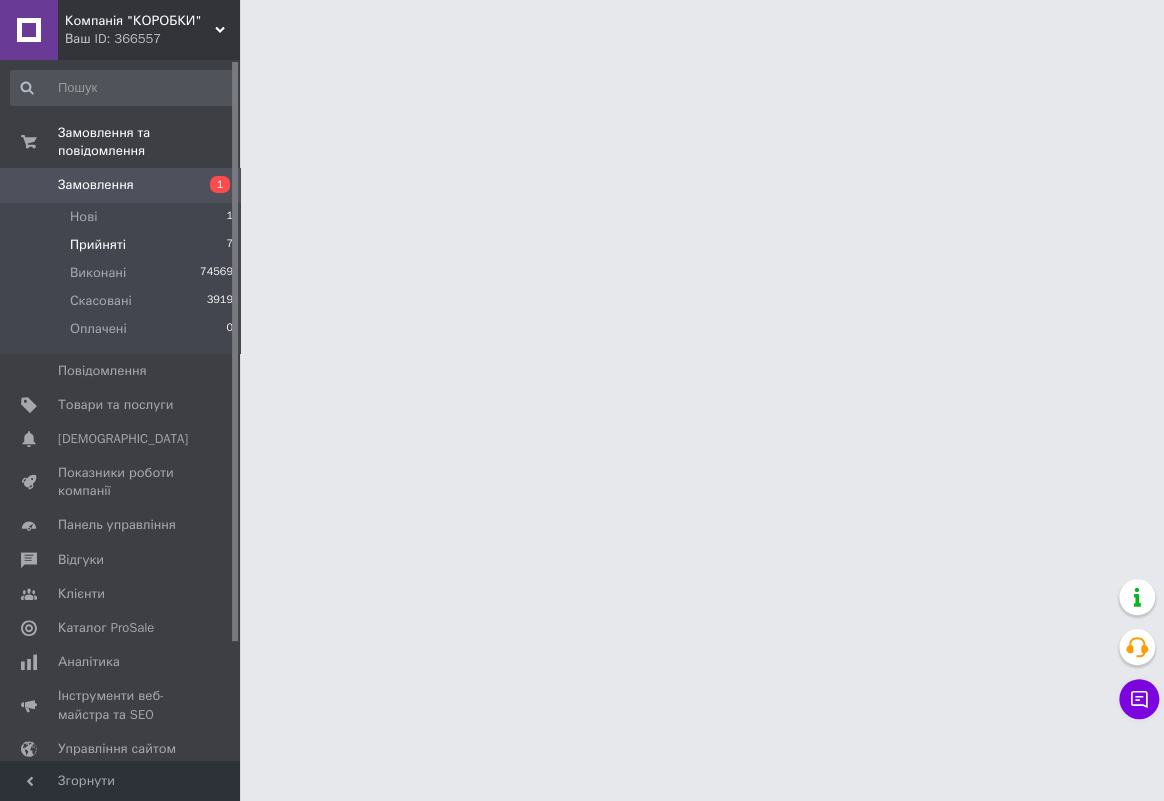 click on "Прийняті 7" at bounding box center (122, 245) 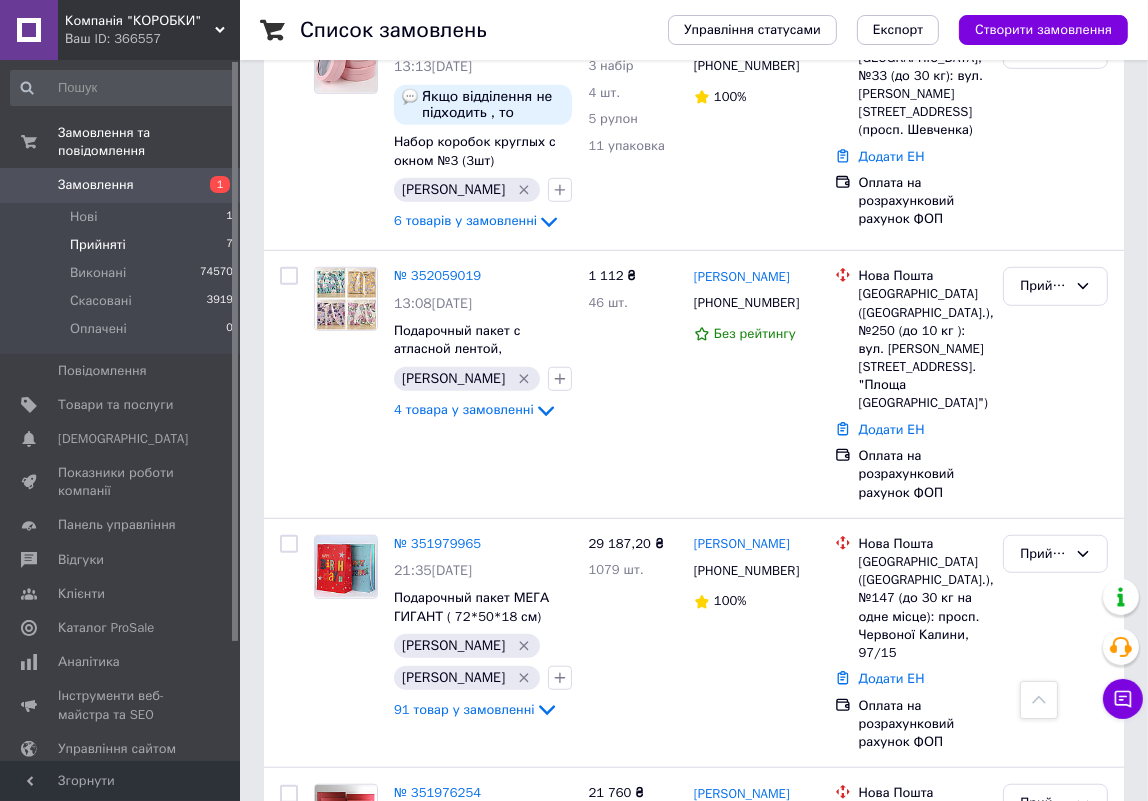 scroll, scrollTop: 1083, scrollLeft: 0, axis: vertical 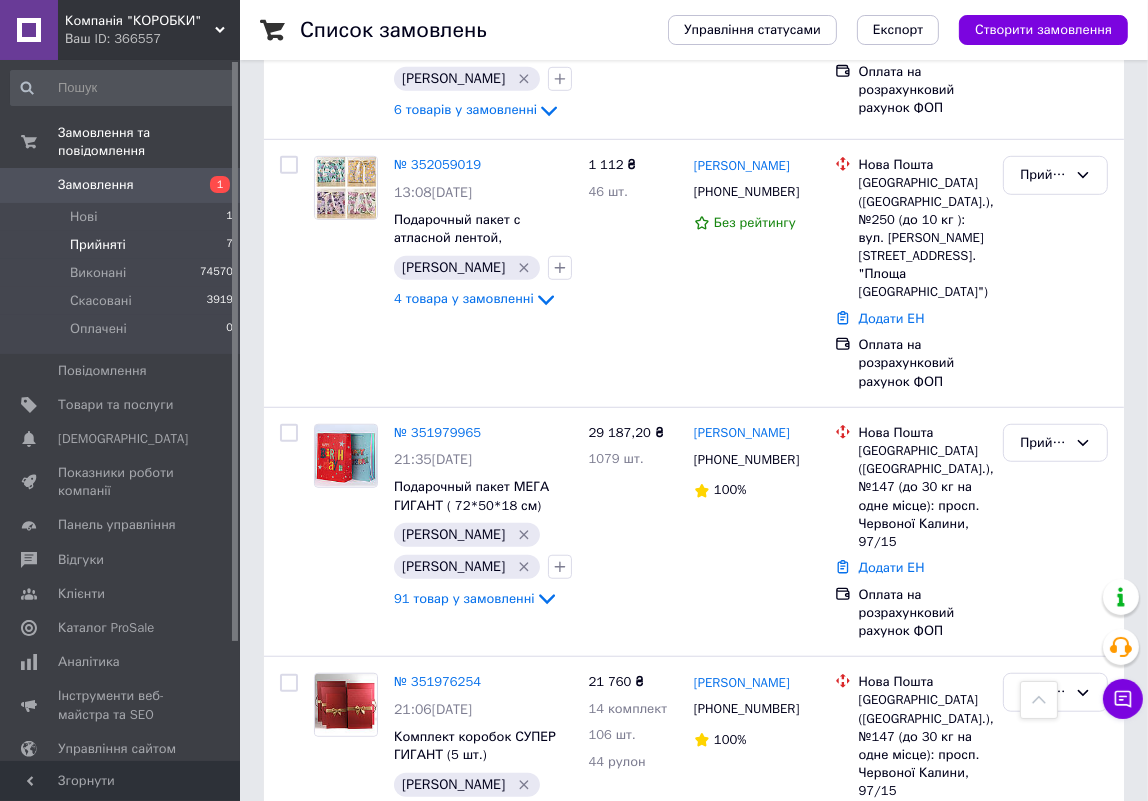 click on "Прийняті" at bounding box center (98, 245) 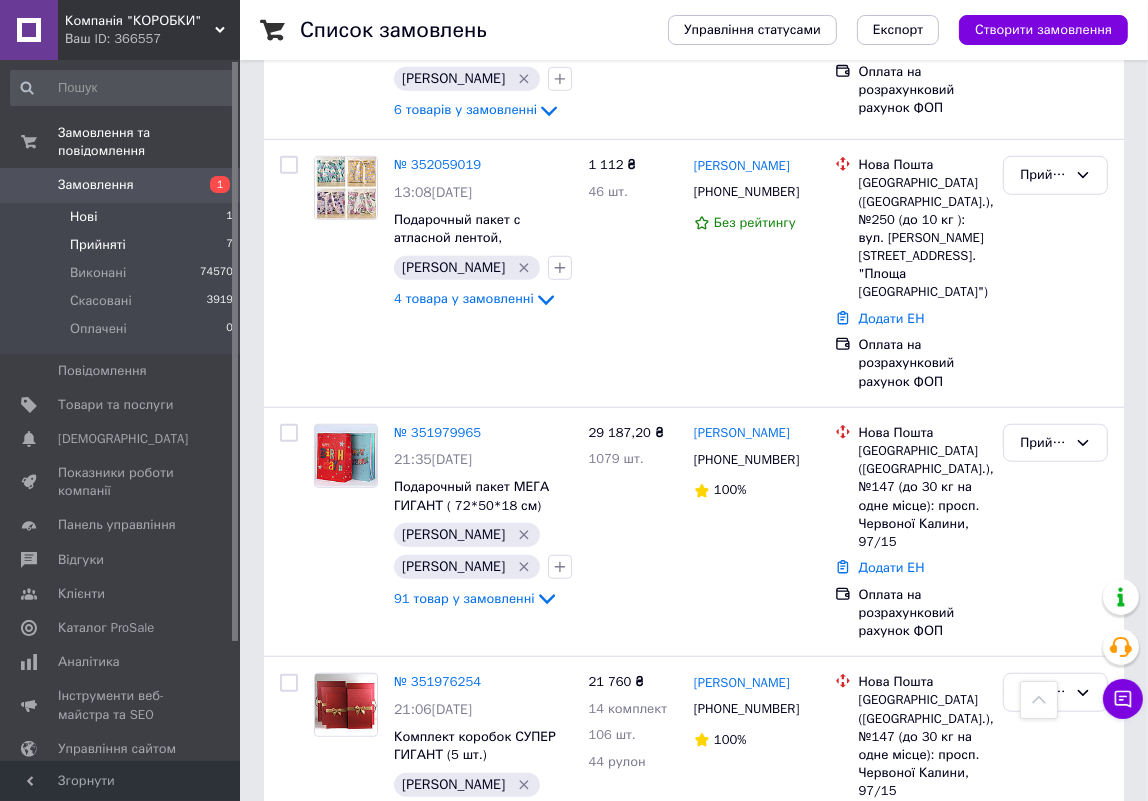 click on "Нові" at bounding box center [83, 217] 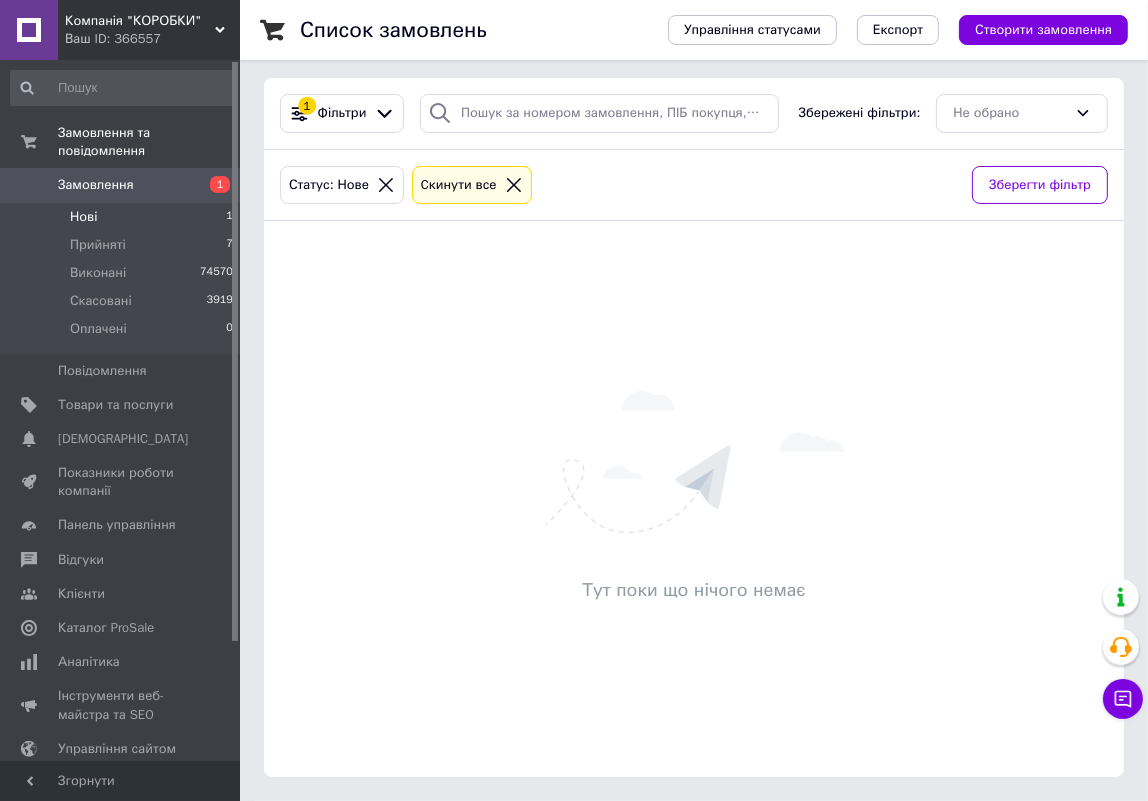 scroll, scrollTop: 0, scrollLeft: 0, axis: both 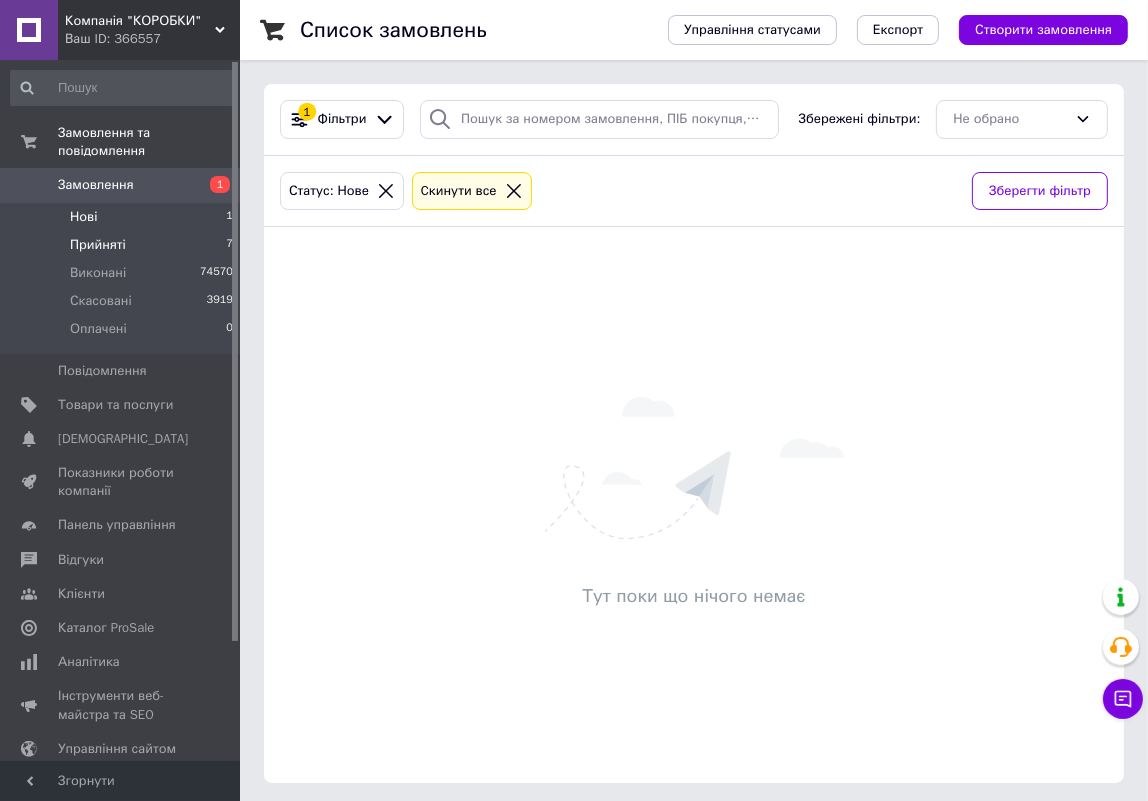 click on "Прийняті" at bounding box center [98, 245] 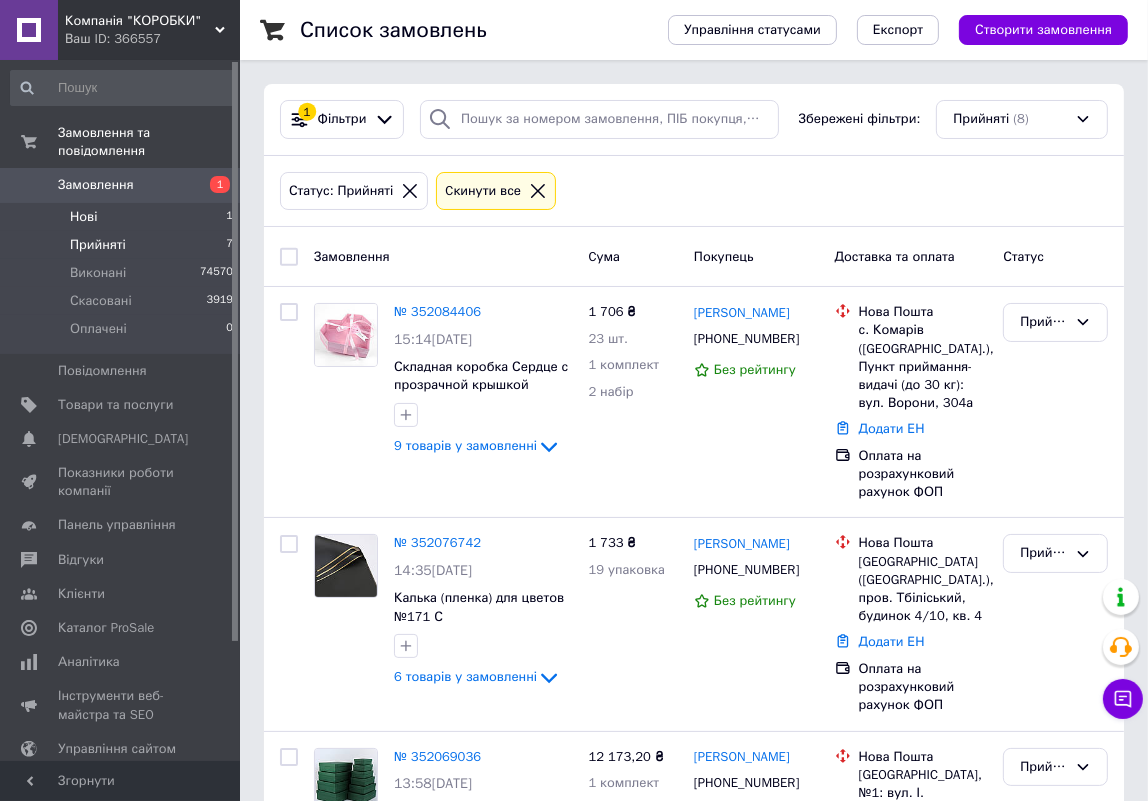 click on "Нові" at bounding box center (83, 217) 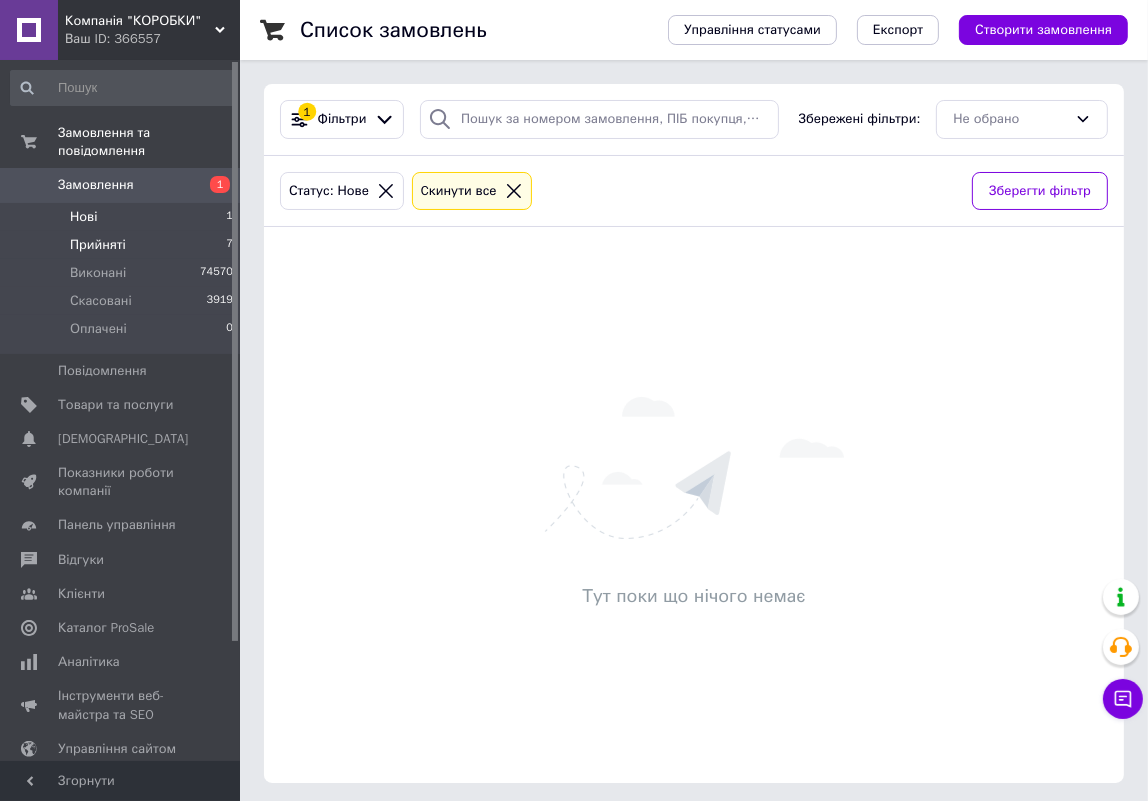 click on "Прийняті" at bounding box center [98, 245] 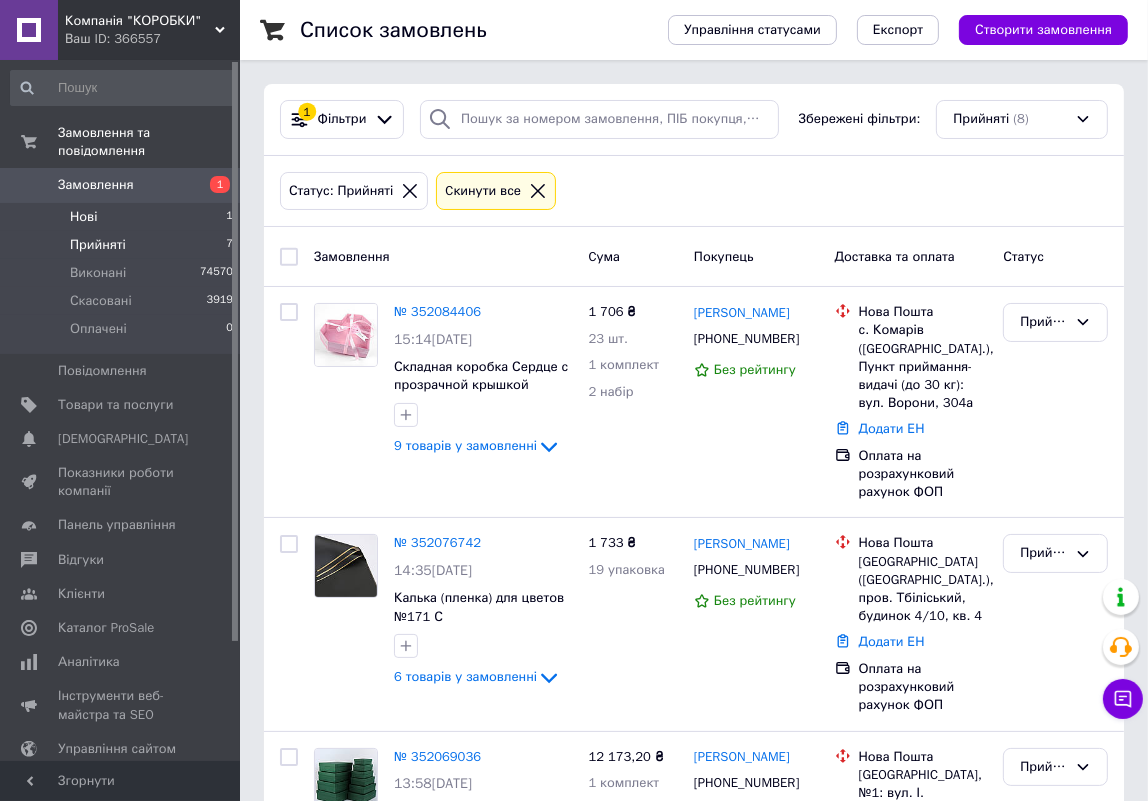 click on "Нові 1" at bounding box center (122, 217) 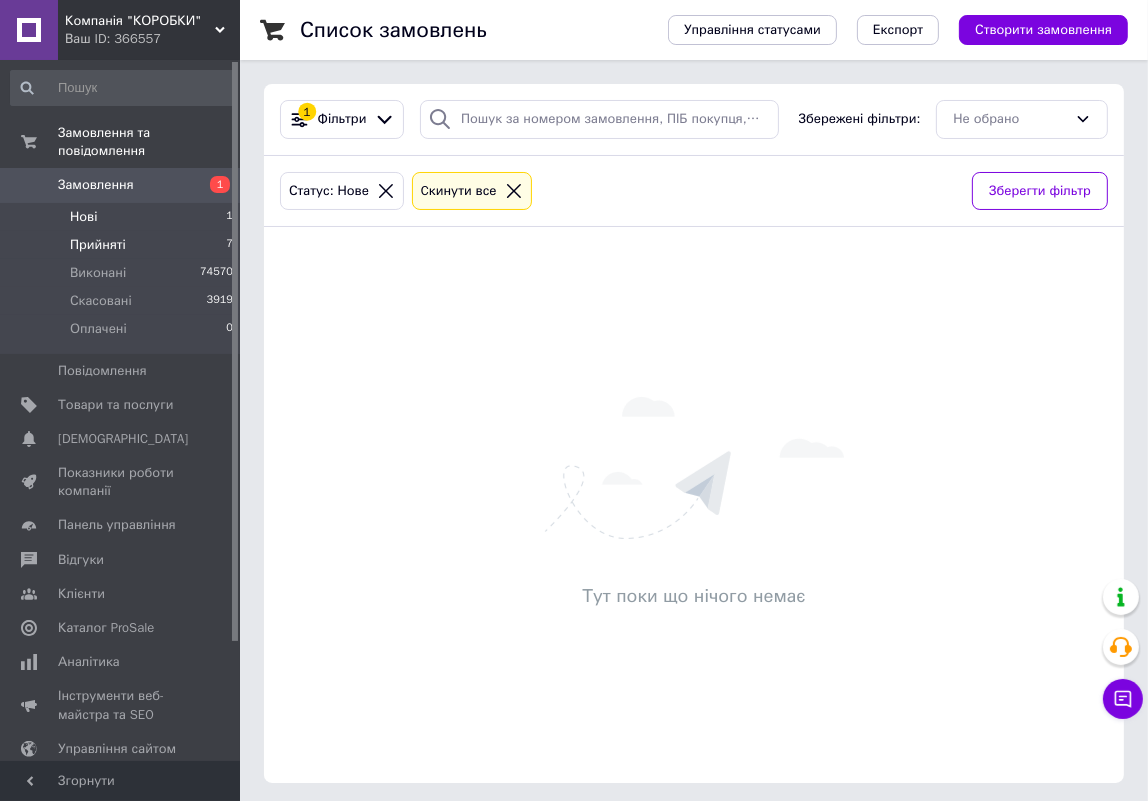 click on "Прийняті" at bounding box center [98, 245] 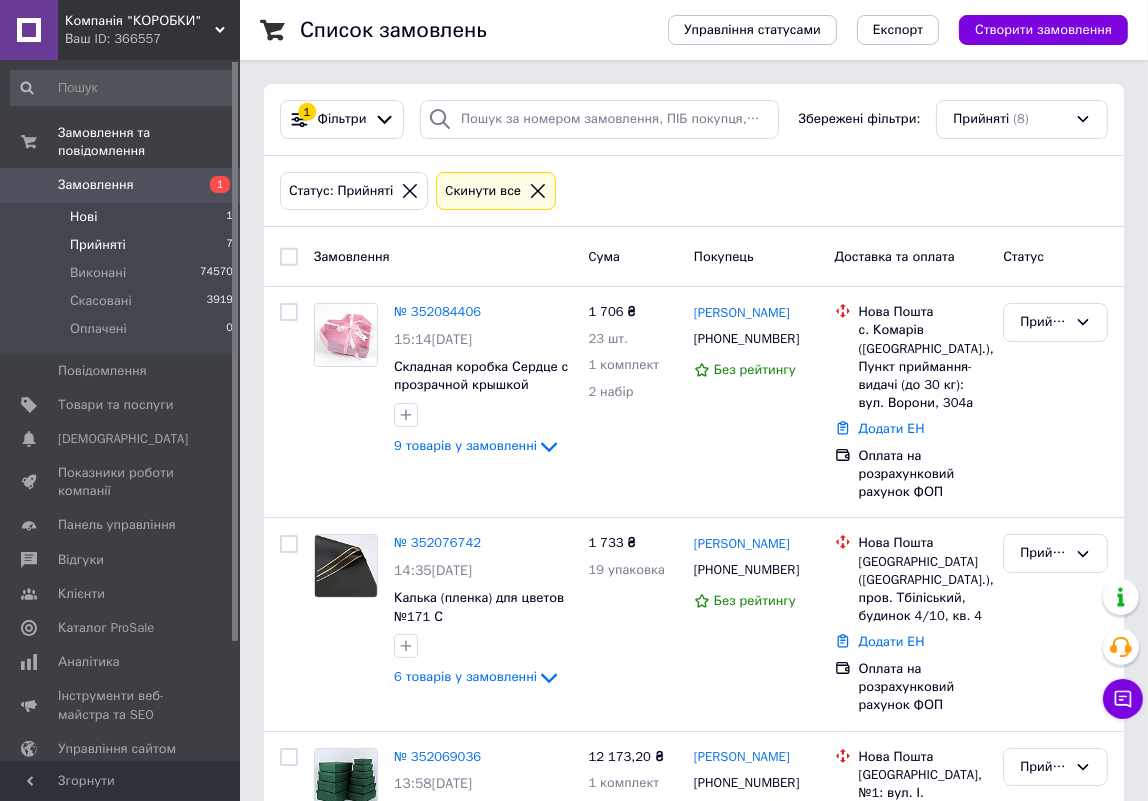 click on "Нові 1" at bounding box center [122, 217] 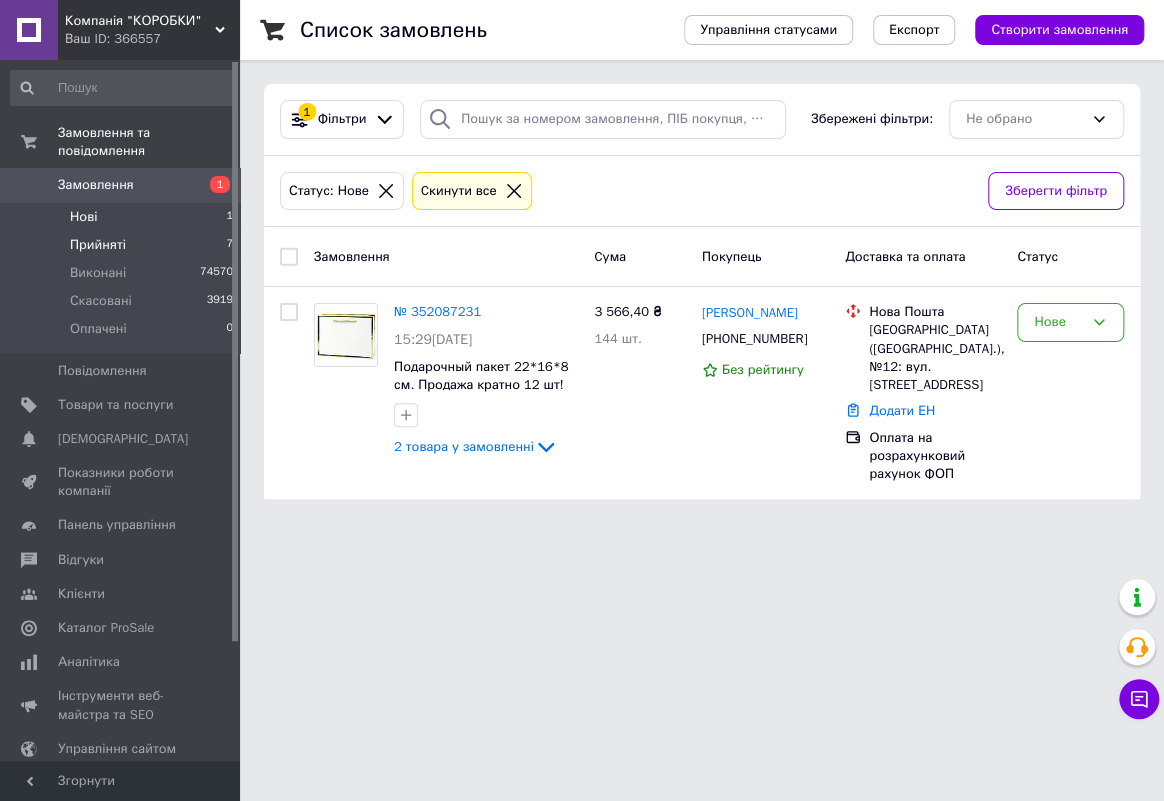 click on "Прийняті" at bounding box center [98, 245] 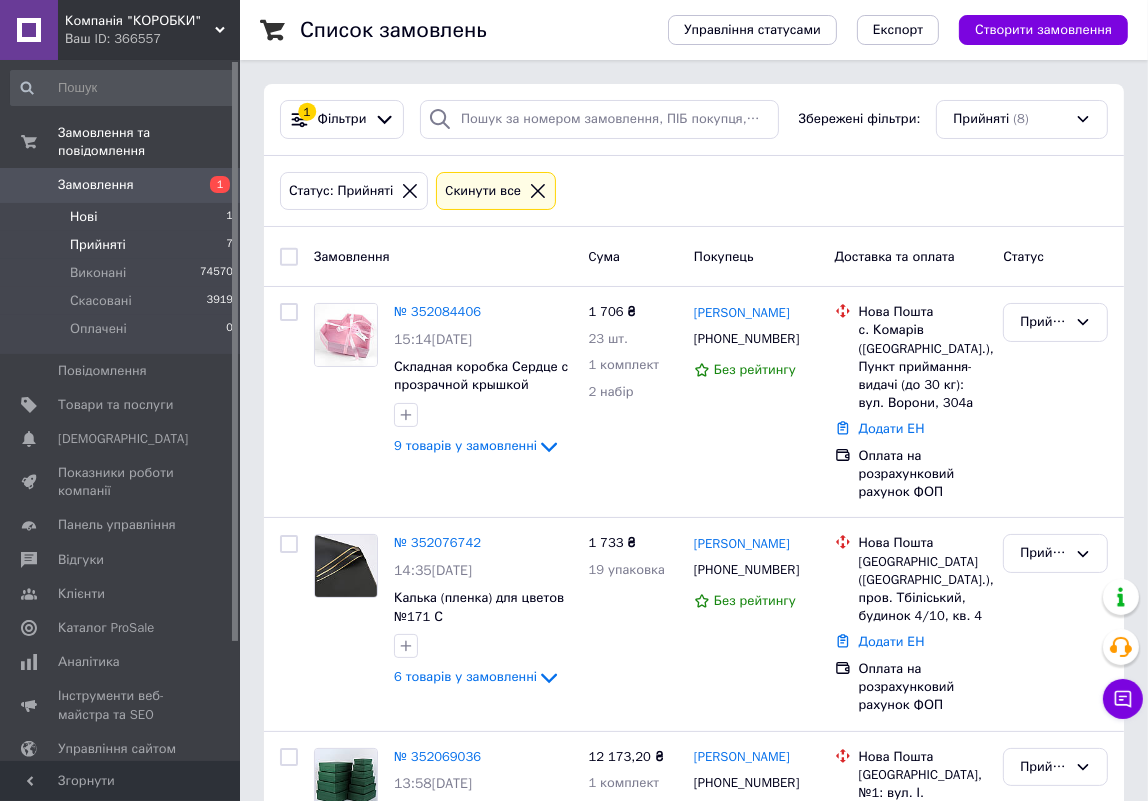 click on "Нові" at bounding box center [83, 217] 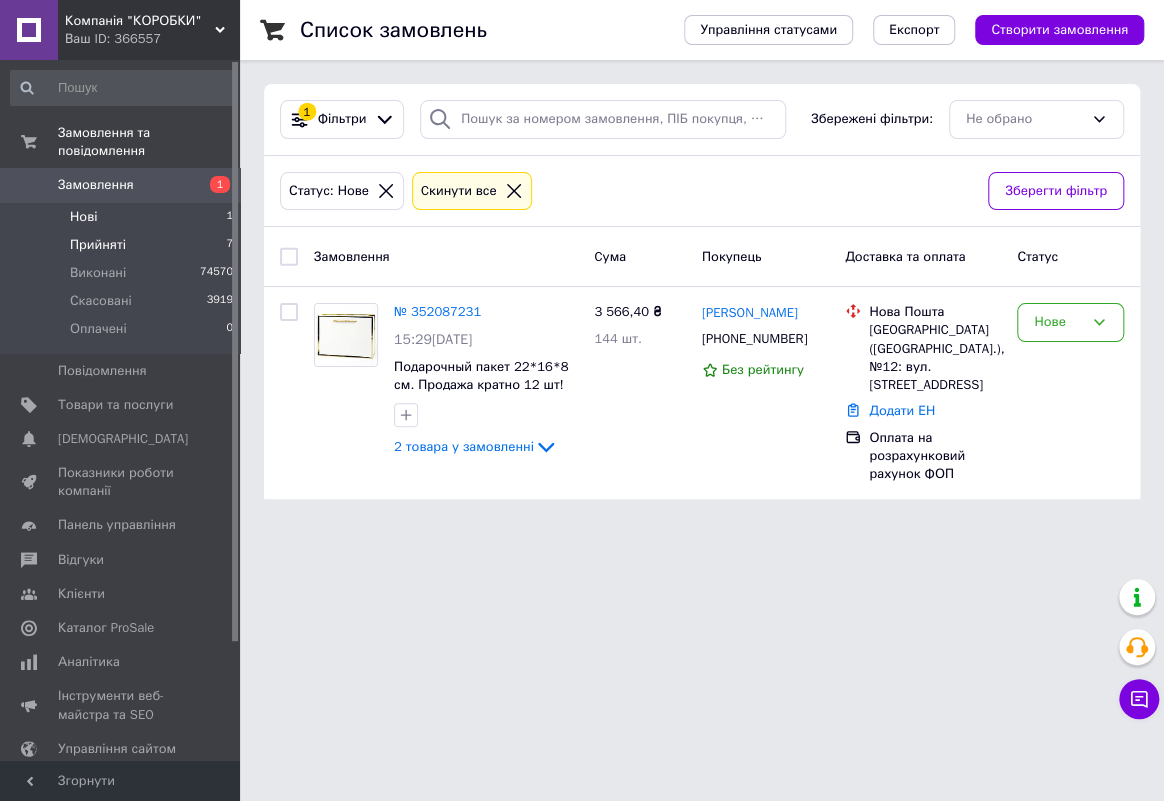 click on "Прийняті" at bounding box center (98, 245) 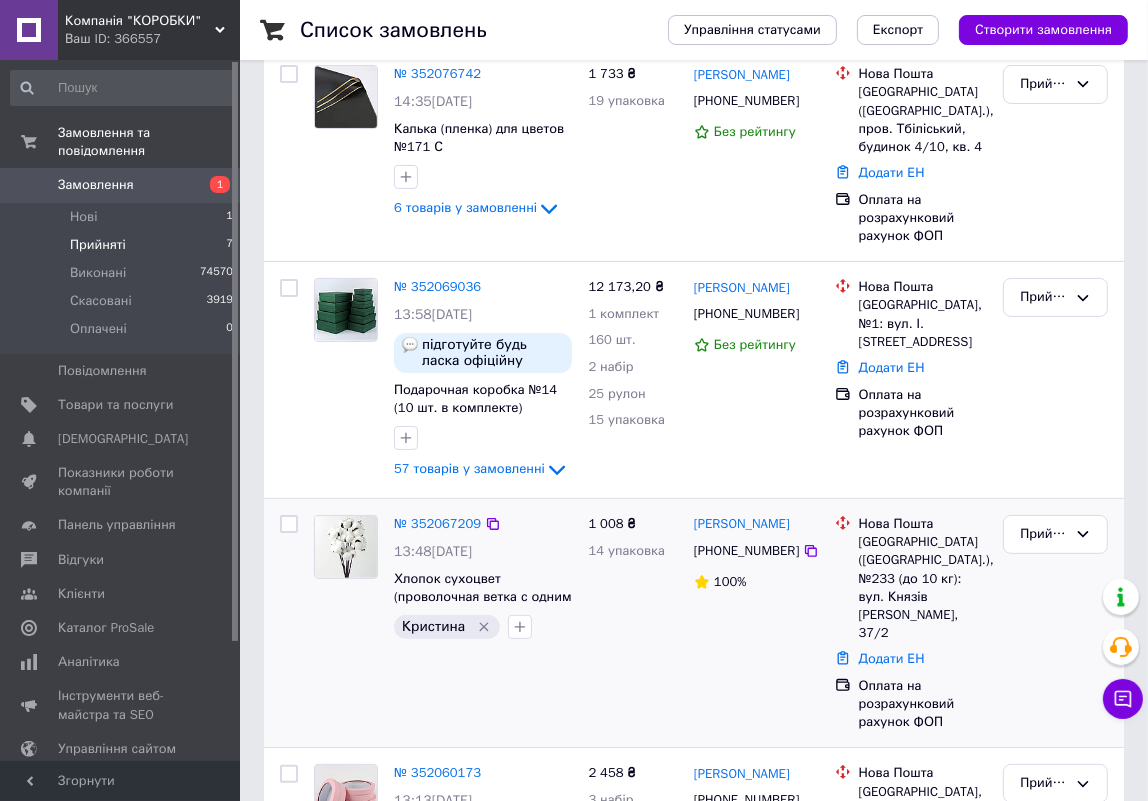 scroll, scrollTop: 83, scrollLeft: 0, axis: vertical 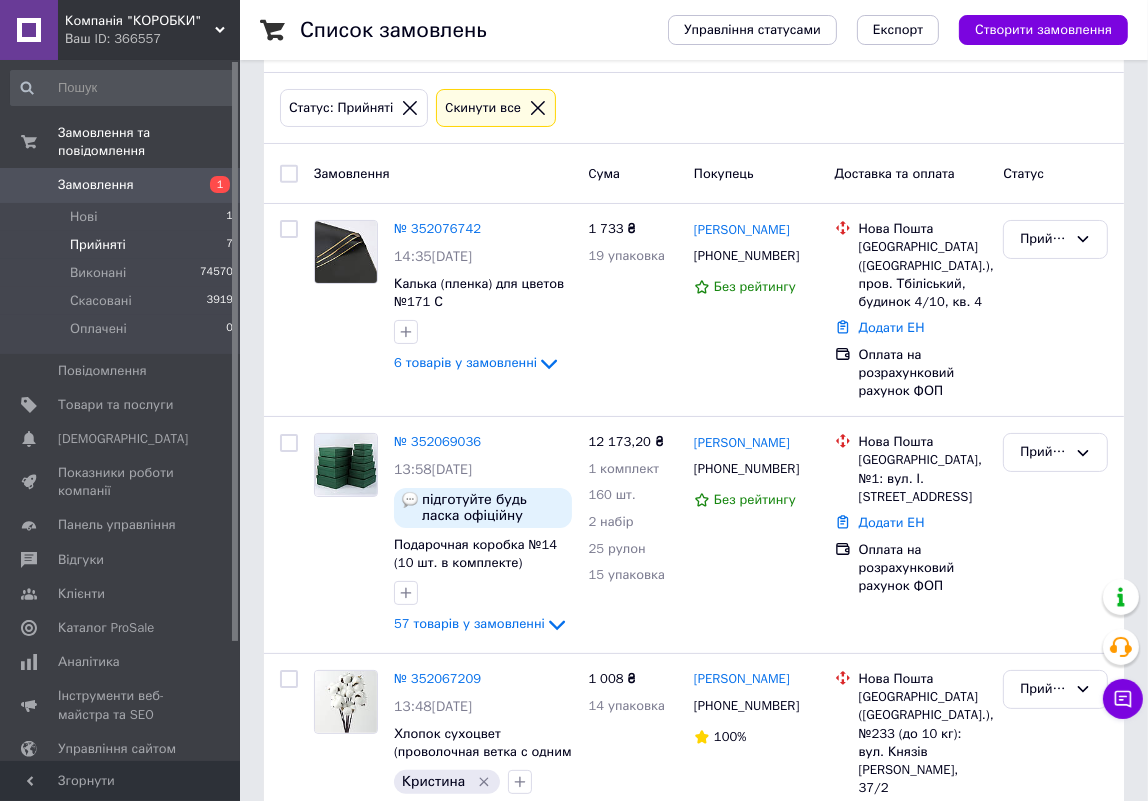 click on "Прийняті" at bounding box center [98, 245] 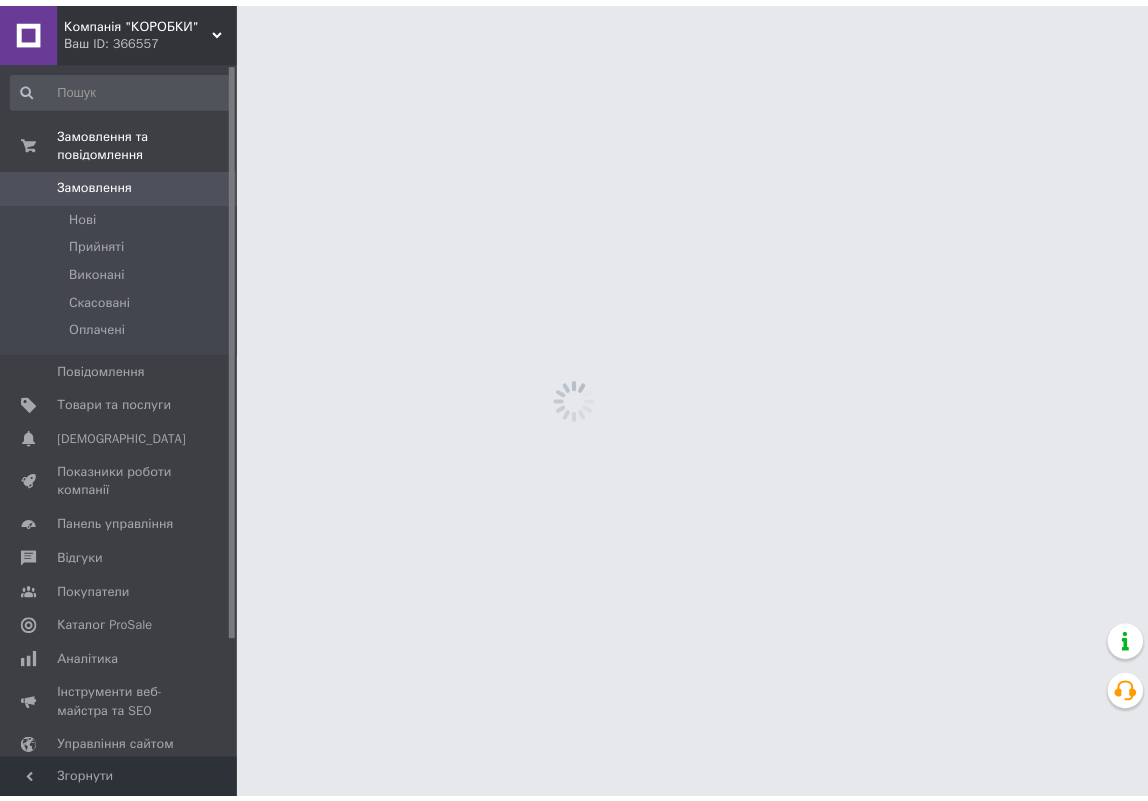 scroll, scrollTop: 0, scrollLeft: 0, axis: both 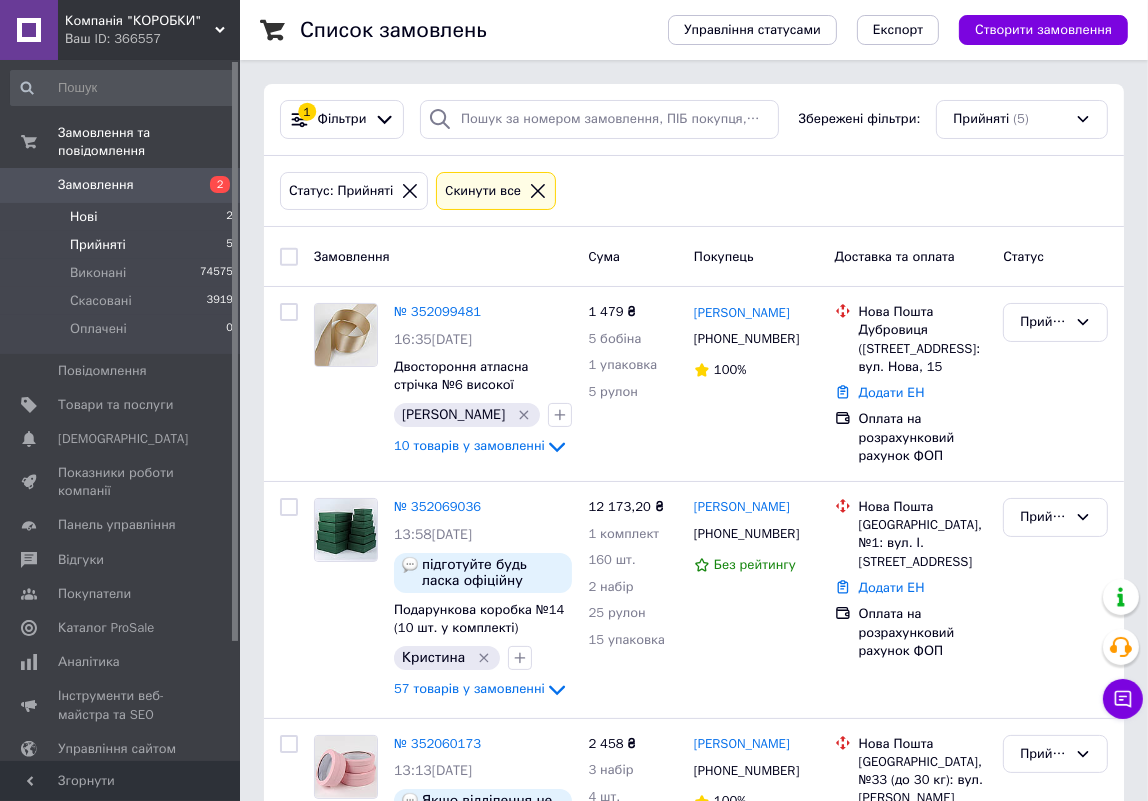 drag, startPoint x: 105, startPoint y: 191, endPoint x: 118, endPoint y: 205, distance: 19.104973 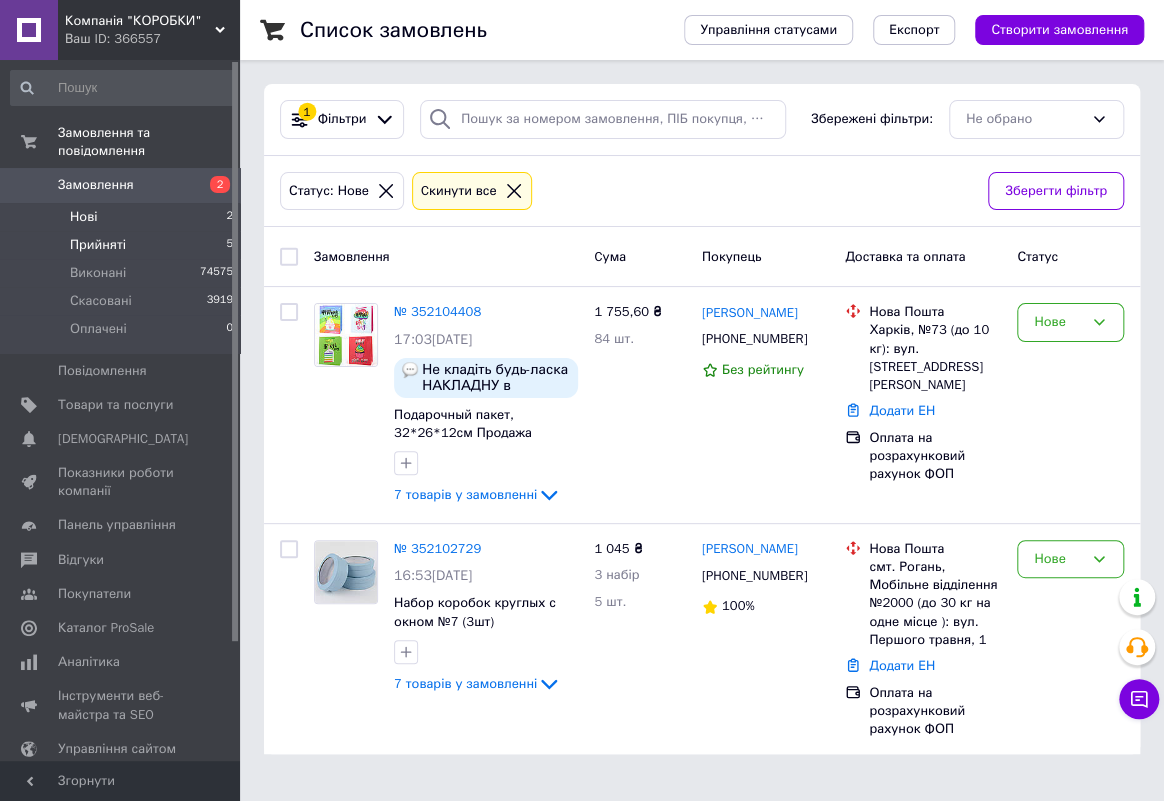 click on "Прийняті" at bounding box center (98, 245) 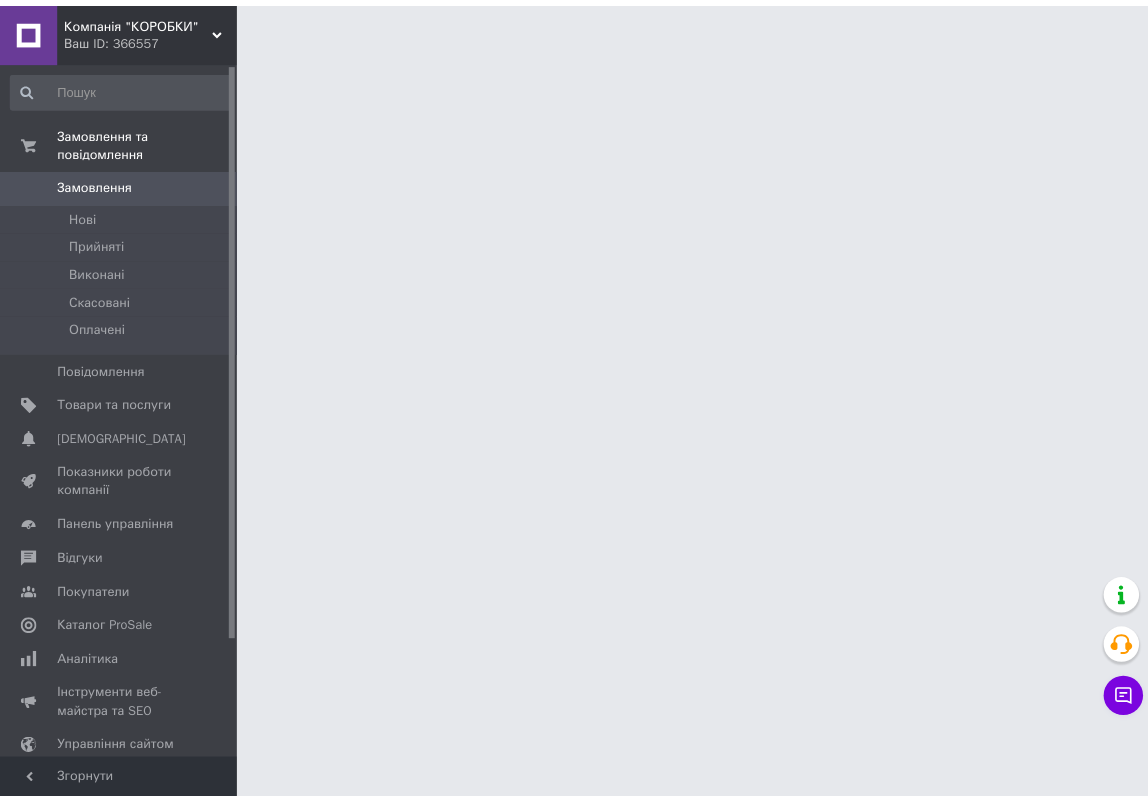 scroll, scrollTop: 0, scrollLeft: 0, axis: both 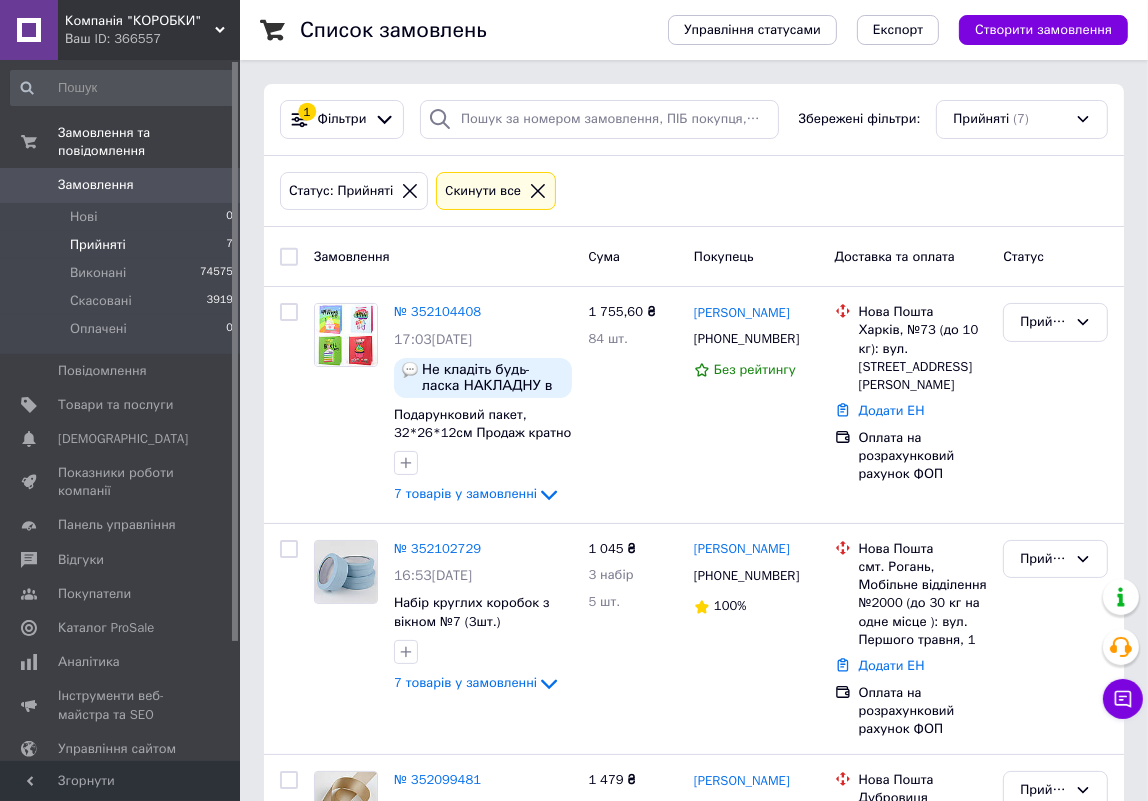 click on "Прийняті" at bounding box center (98, 245) 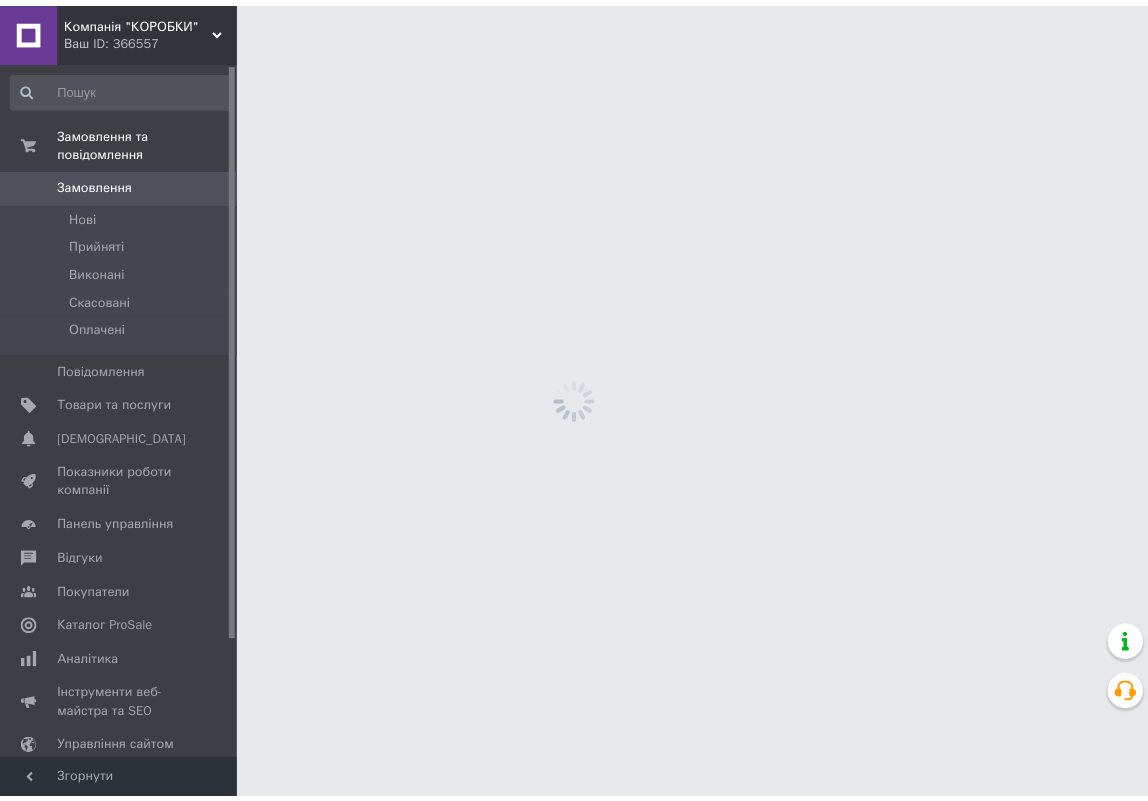 scroll, scrollTop: 0, scrollLeft: 0, axis: both 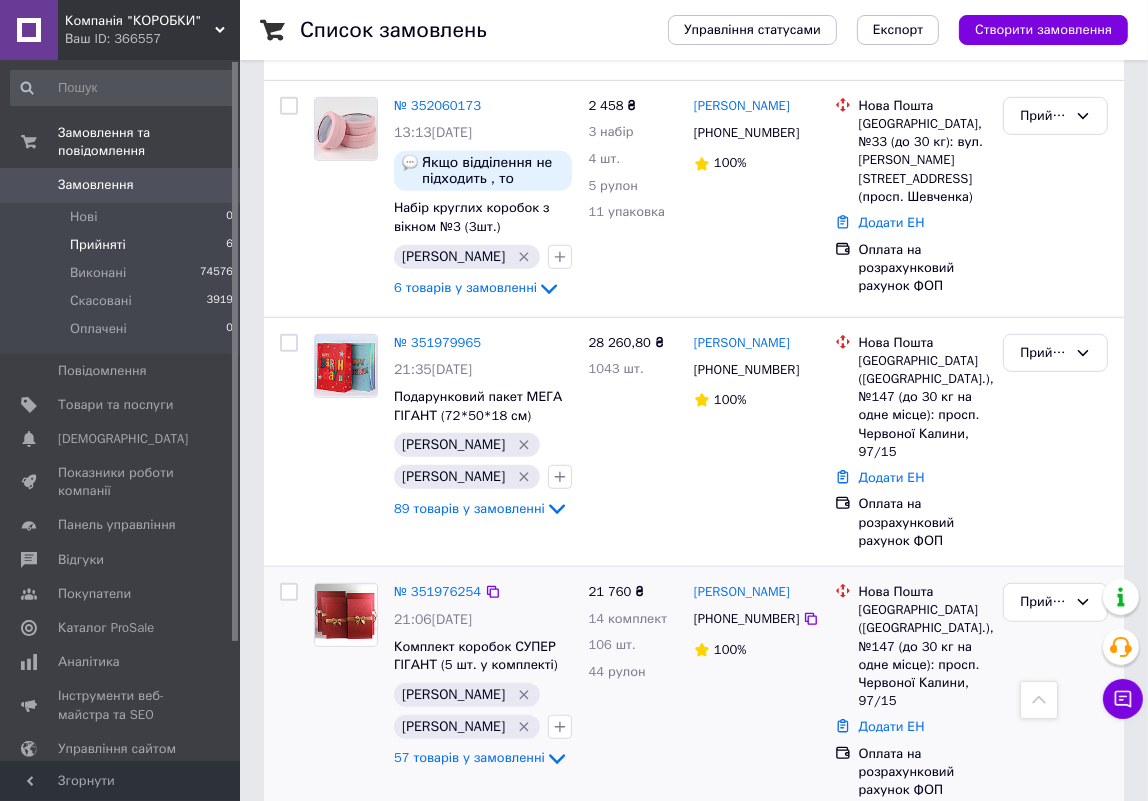 click on "Олена Чумак +380935454528 100%" at bounding box center [756, 691] 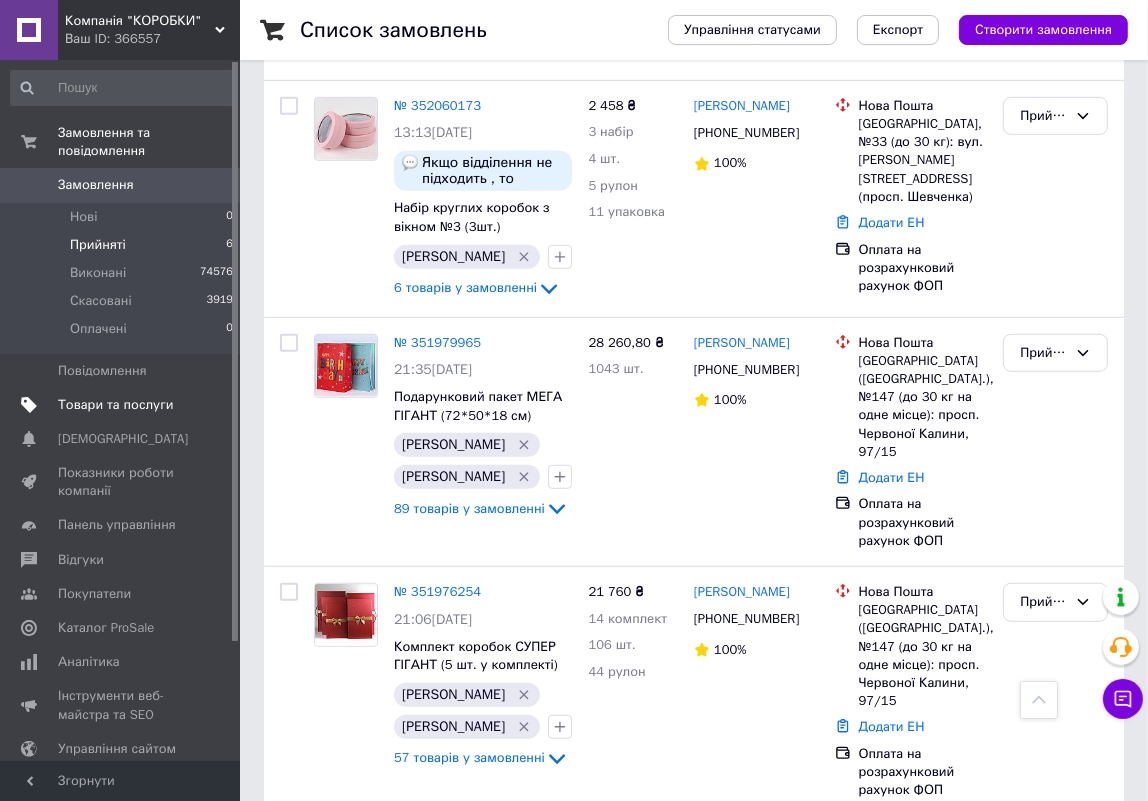 click on "Товари та послуги" at bounding box center (115, 405) 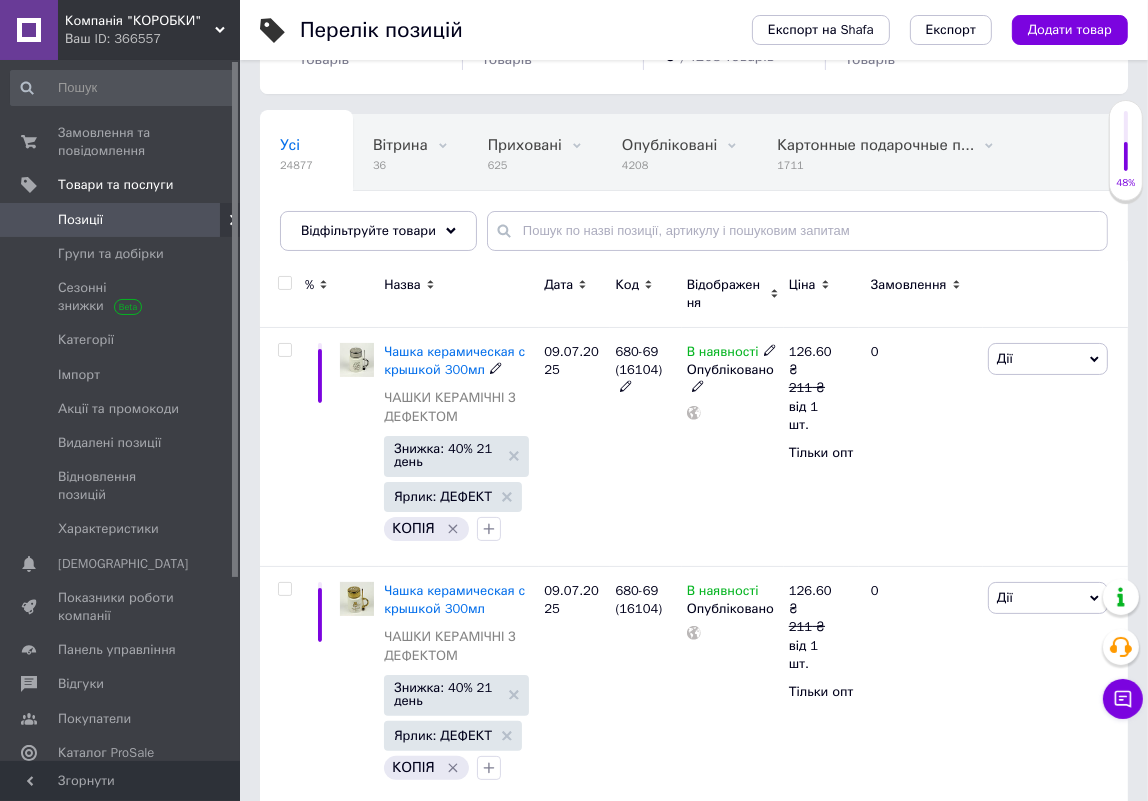 scroll, scrollTop: 181, scrollLeft: 0, axis: vertical 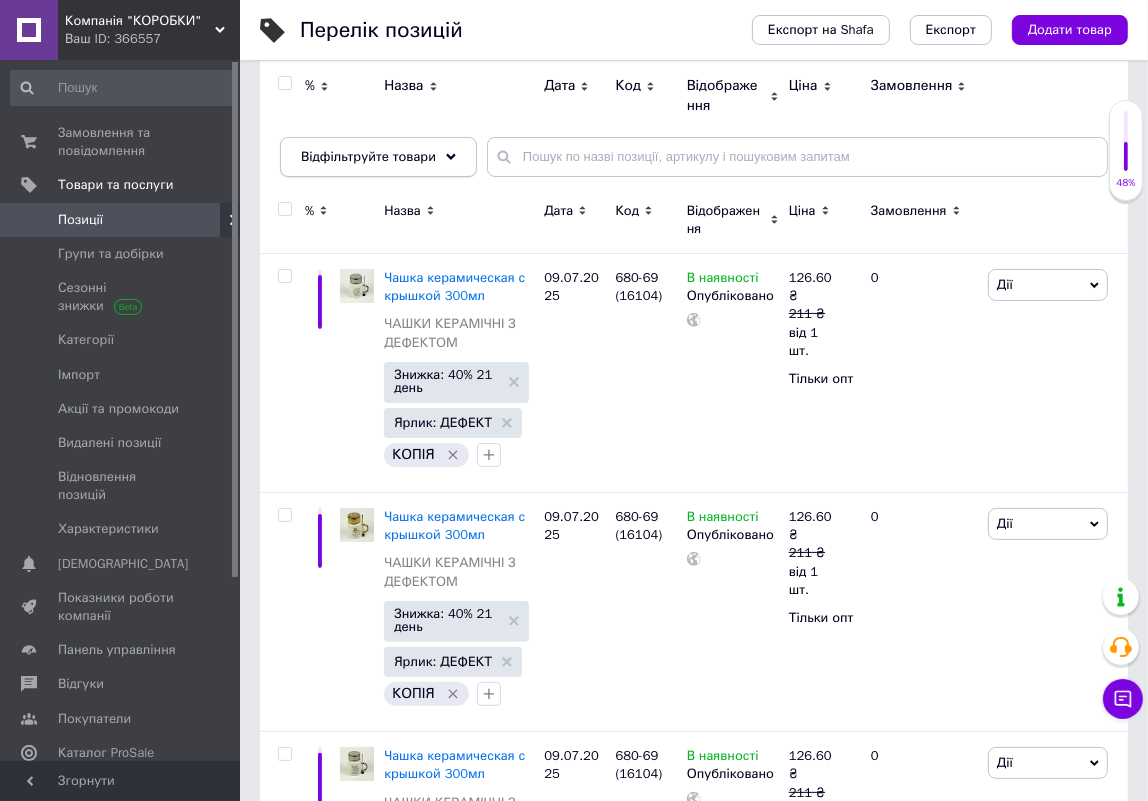 click on "Відфільтруйте товари" at bounding box center (368, 156) 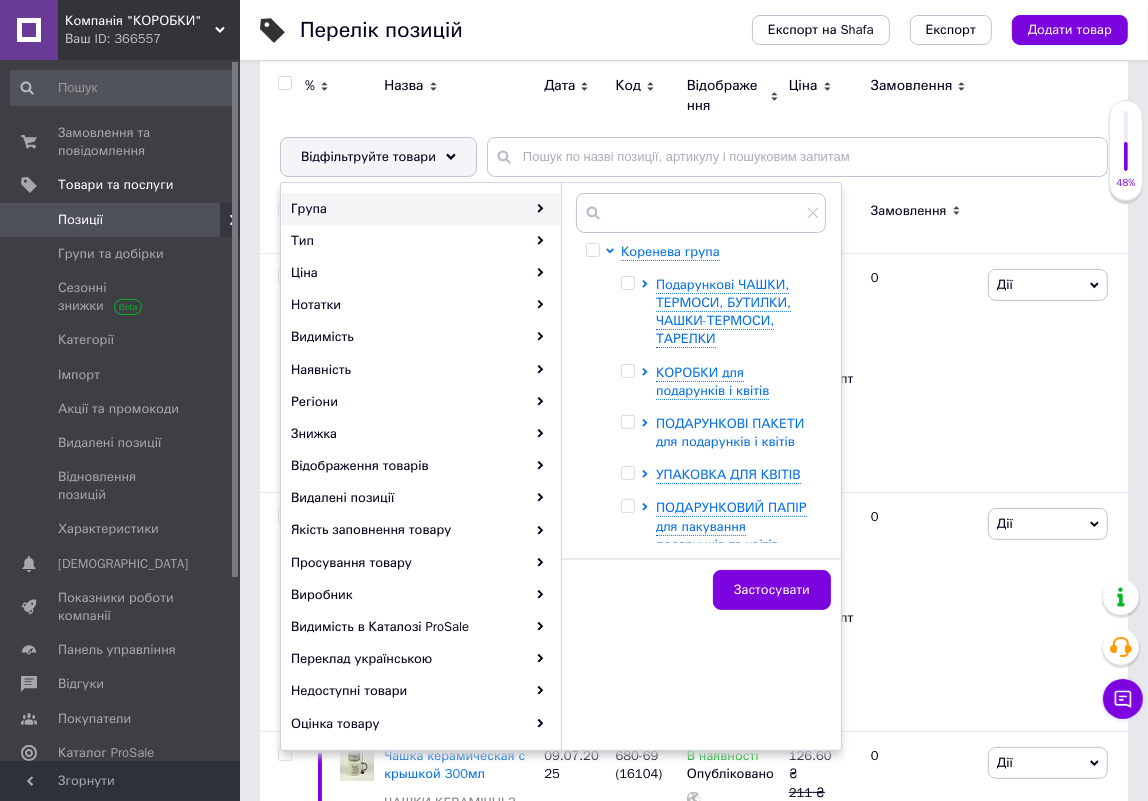 click on "ПОДАРУНКОВІ ПАКЕТИ для подарунків і квітів" at bounding box center [730, 432] 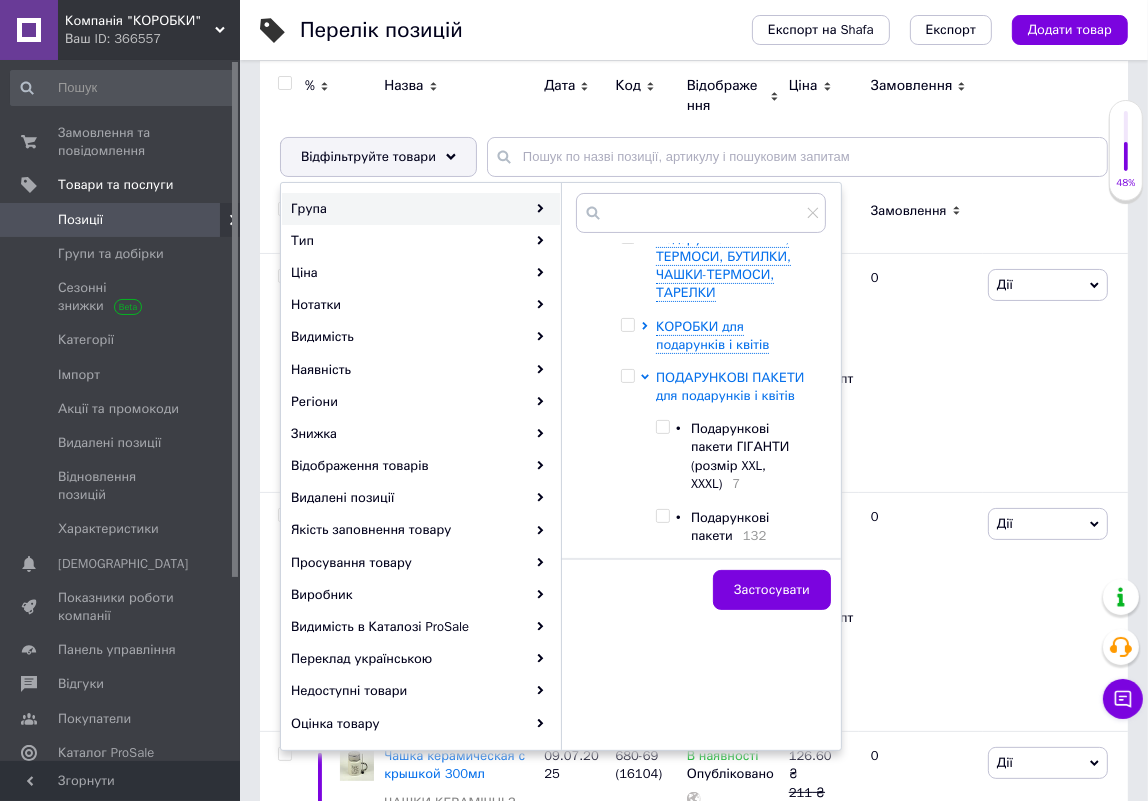 scroll, scrollTop: 90, scrollLeft: 0, axis: vertical 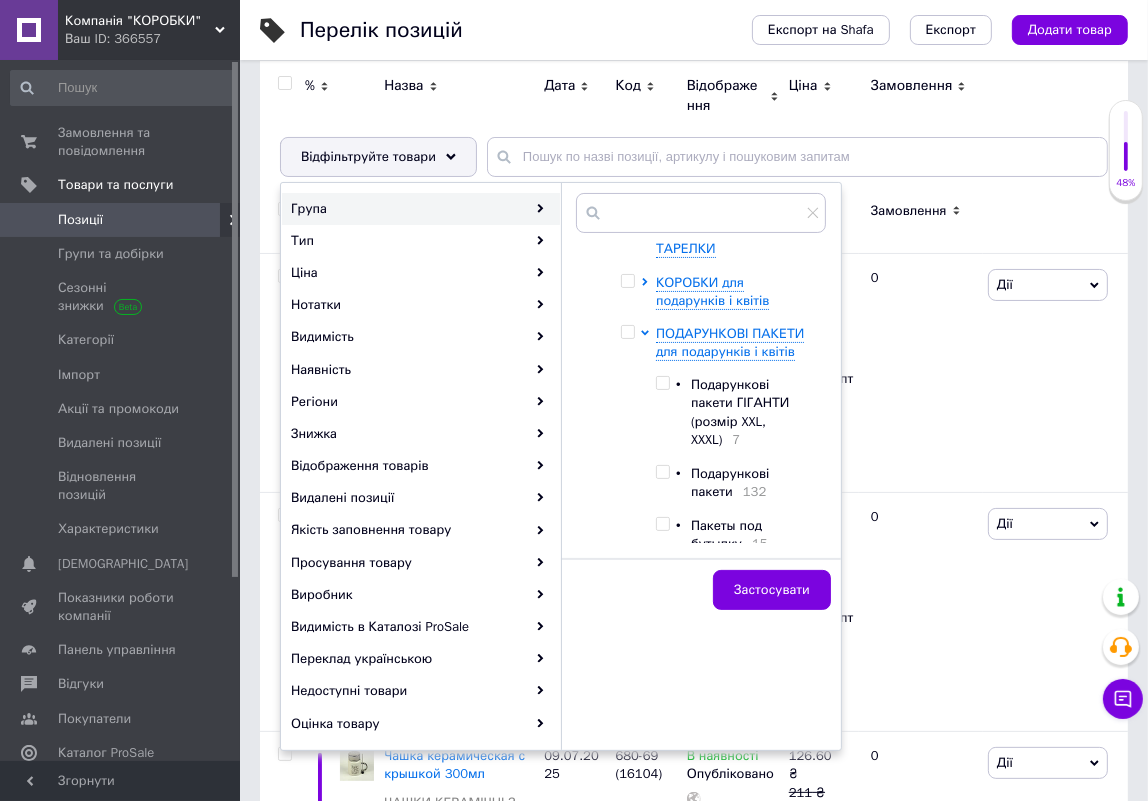 click on "132" at bounding box center [749, 491] 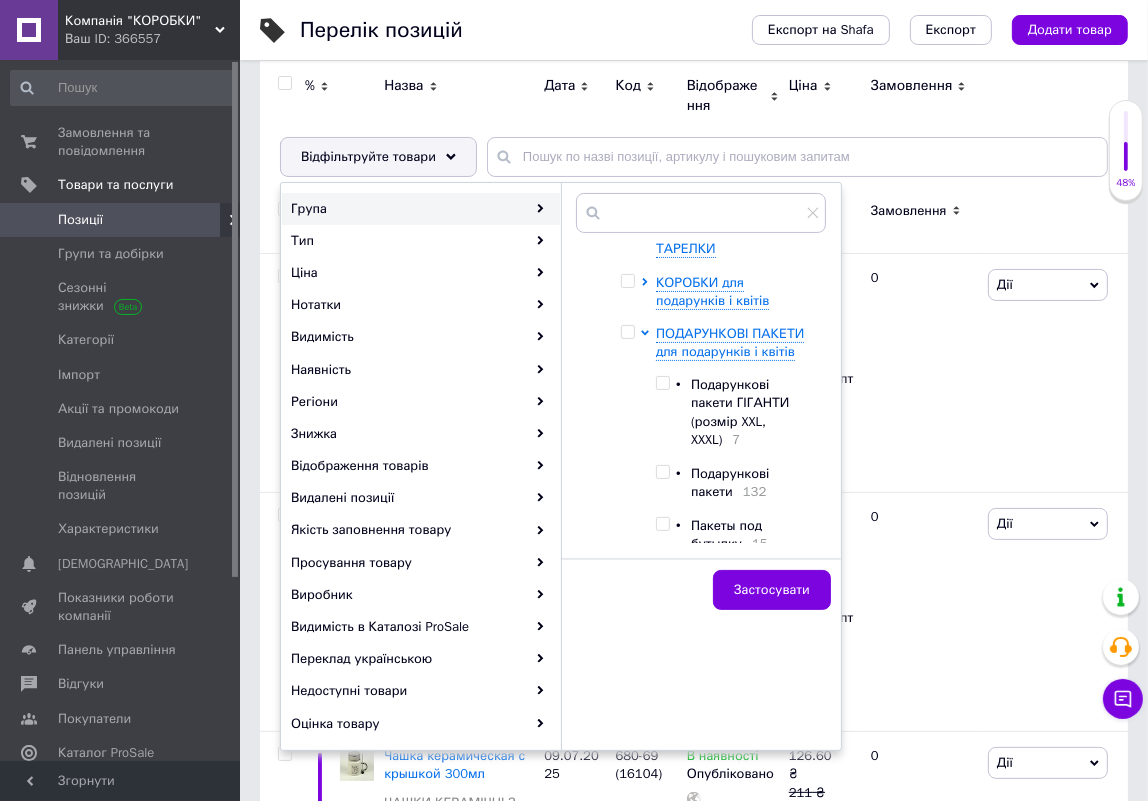 click at bounding box center (662, 472) 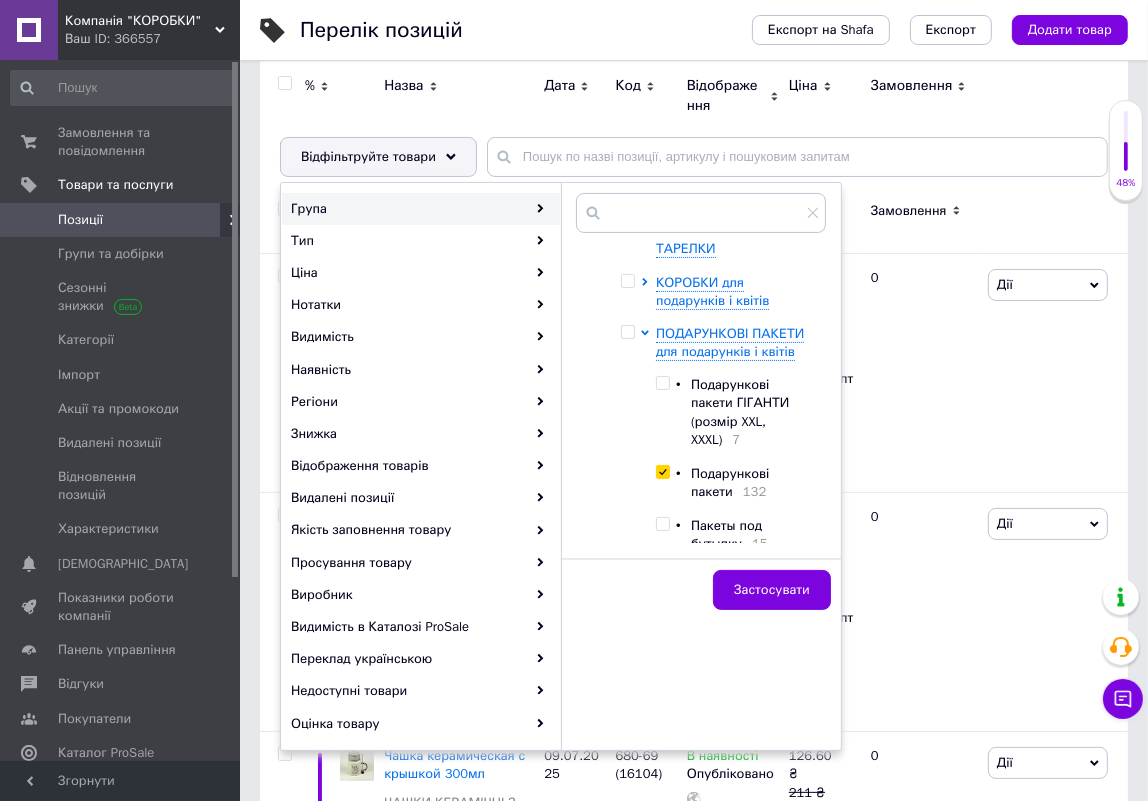 checkbox on "true" 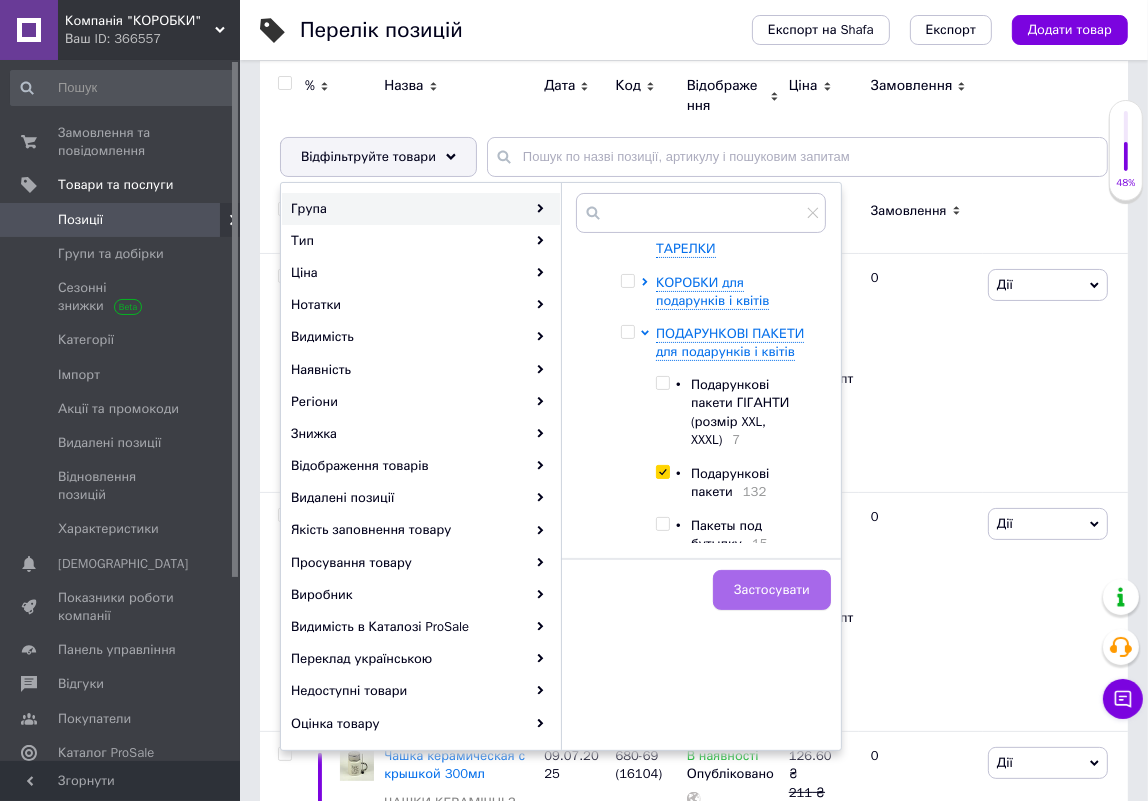 click on "Застосувати" at bounding box center (772, 590) 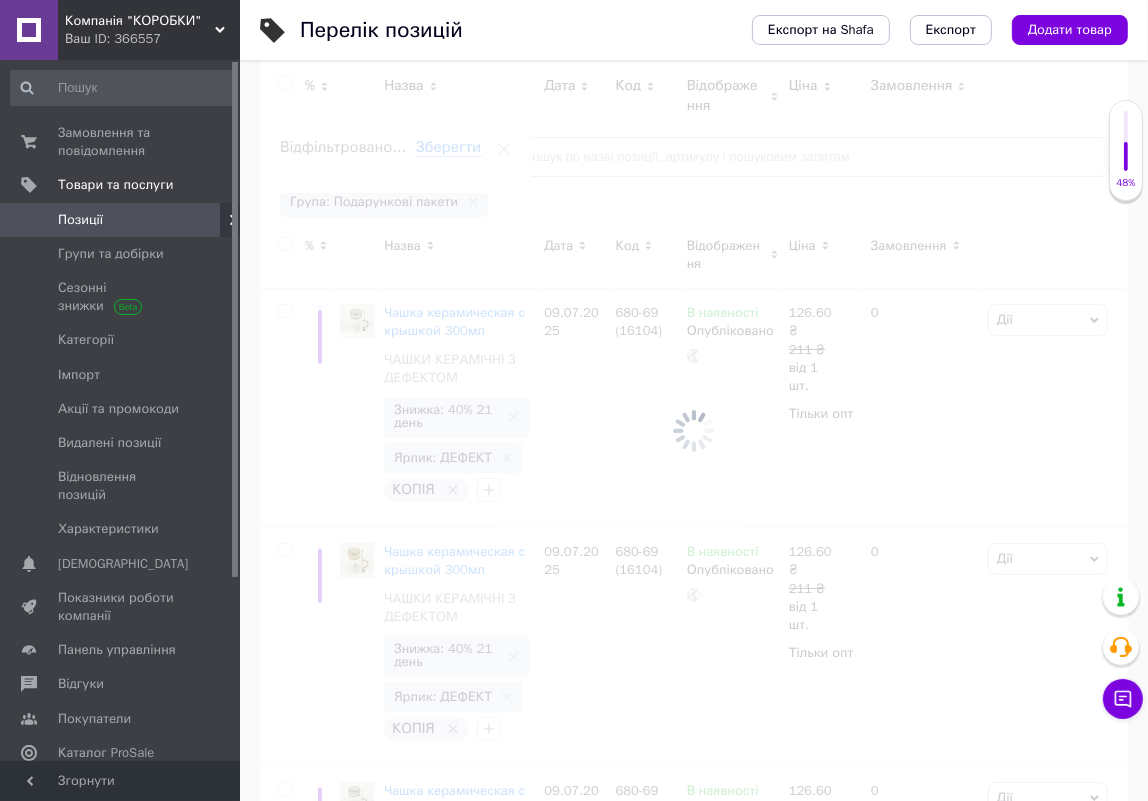 scroll, scrollTop: 0, scrollLeft: 445, axis: horizontal 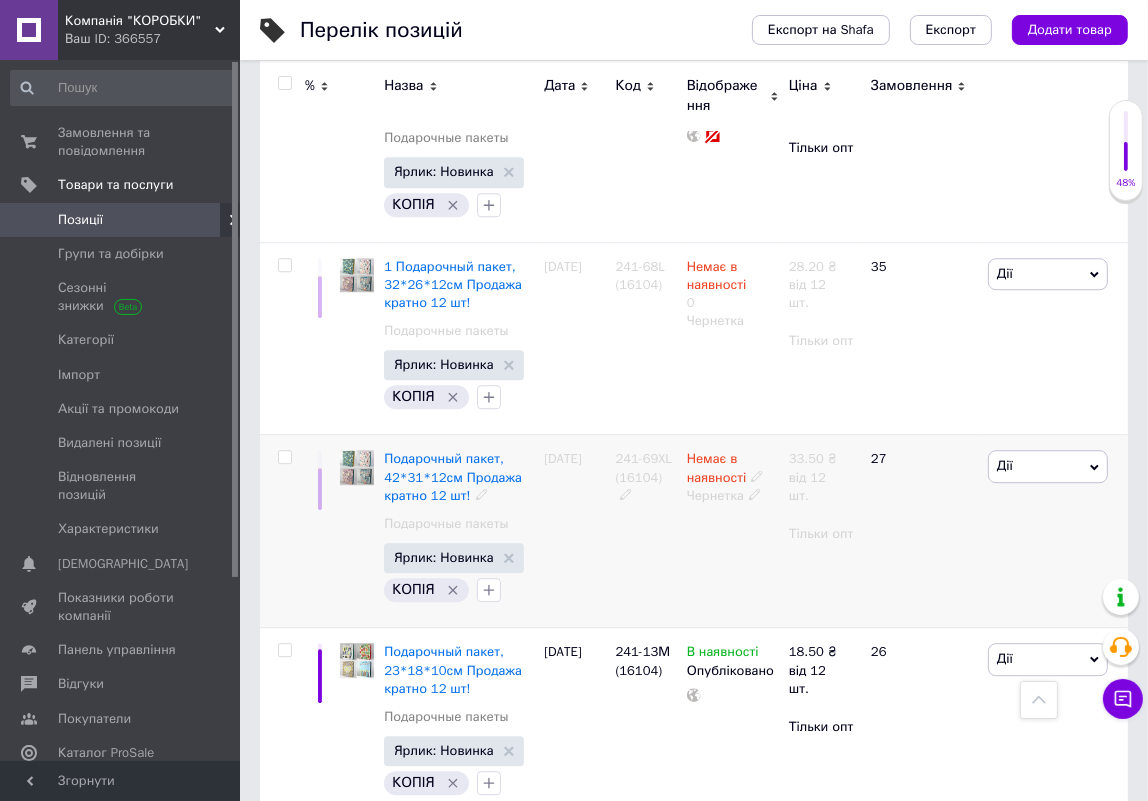 click on "Дії" at bounding box center [1048, 466] 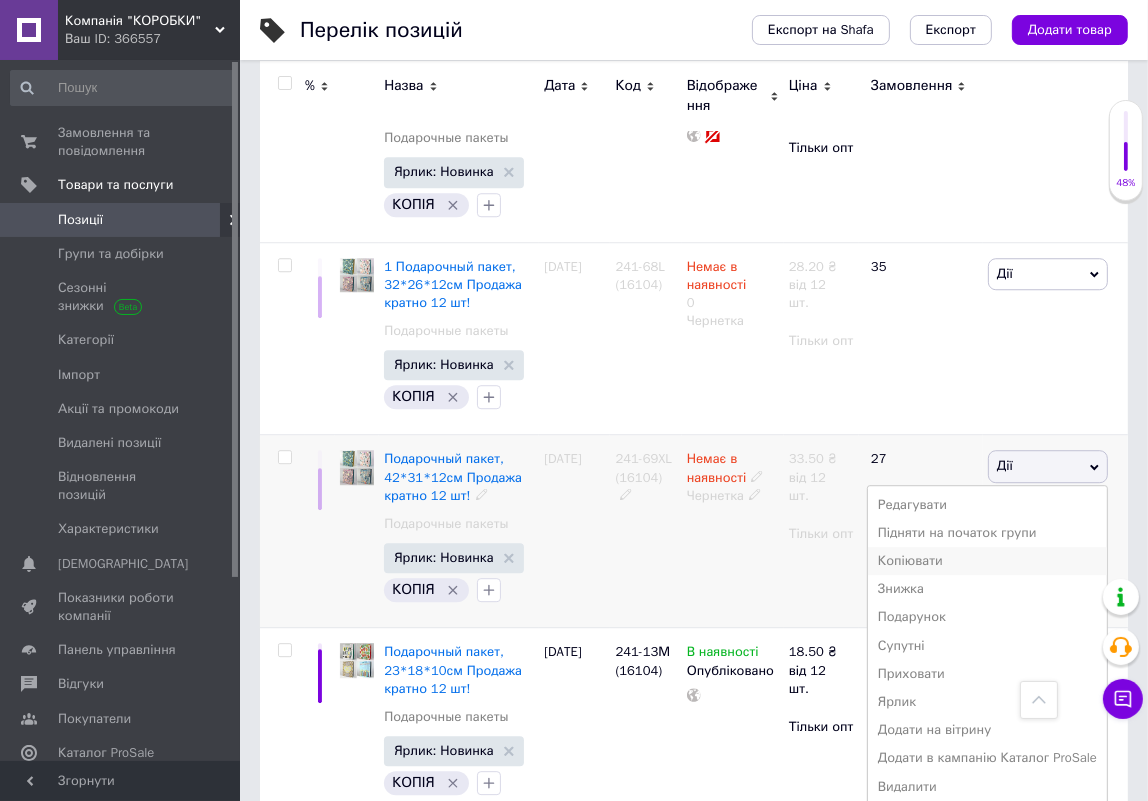 click on "Копіювати" at bounding box center [987, 561] 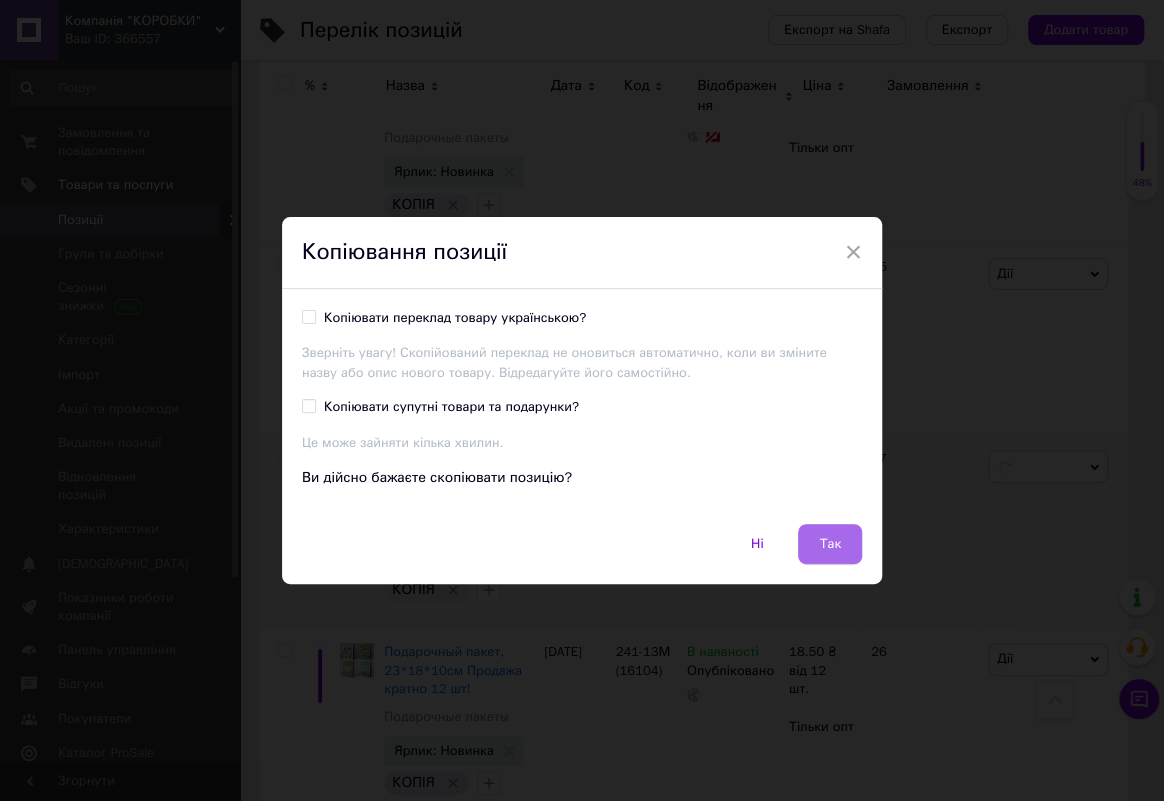 click on "Так" at bounding box center [830, 544] 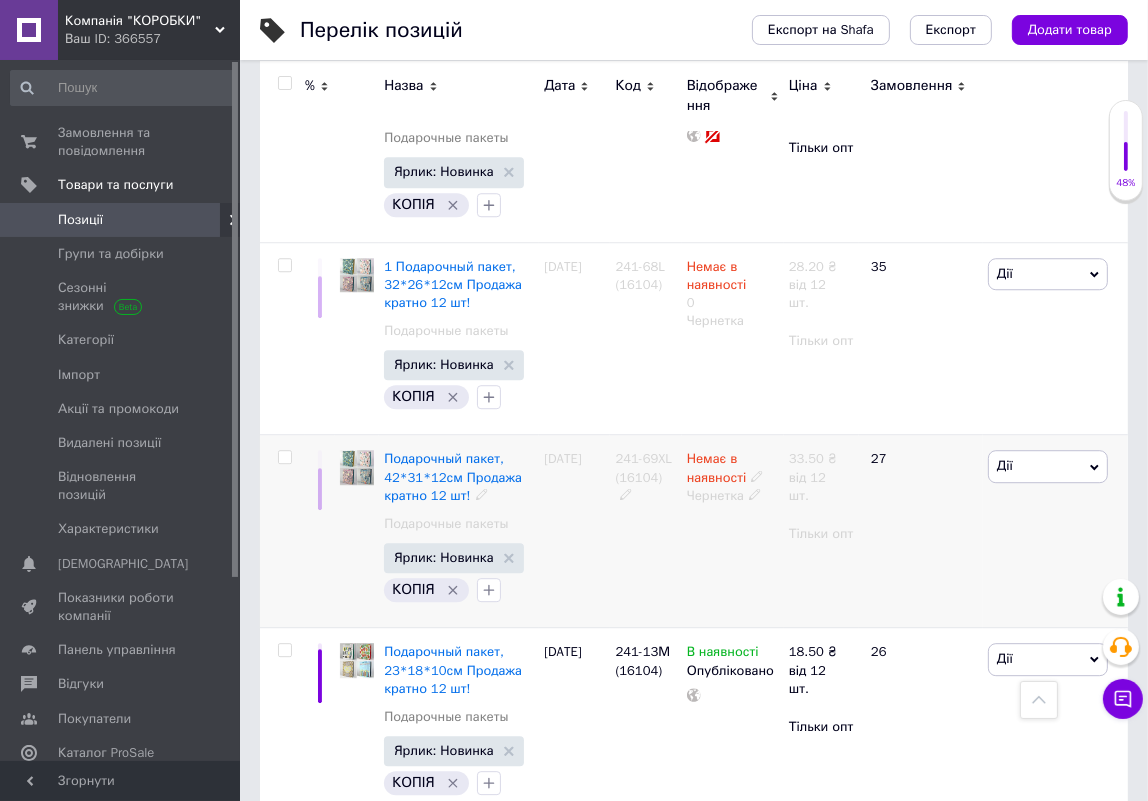 scroll, scrollTop: 0, scrollLeft: 445, axis: horizontal 